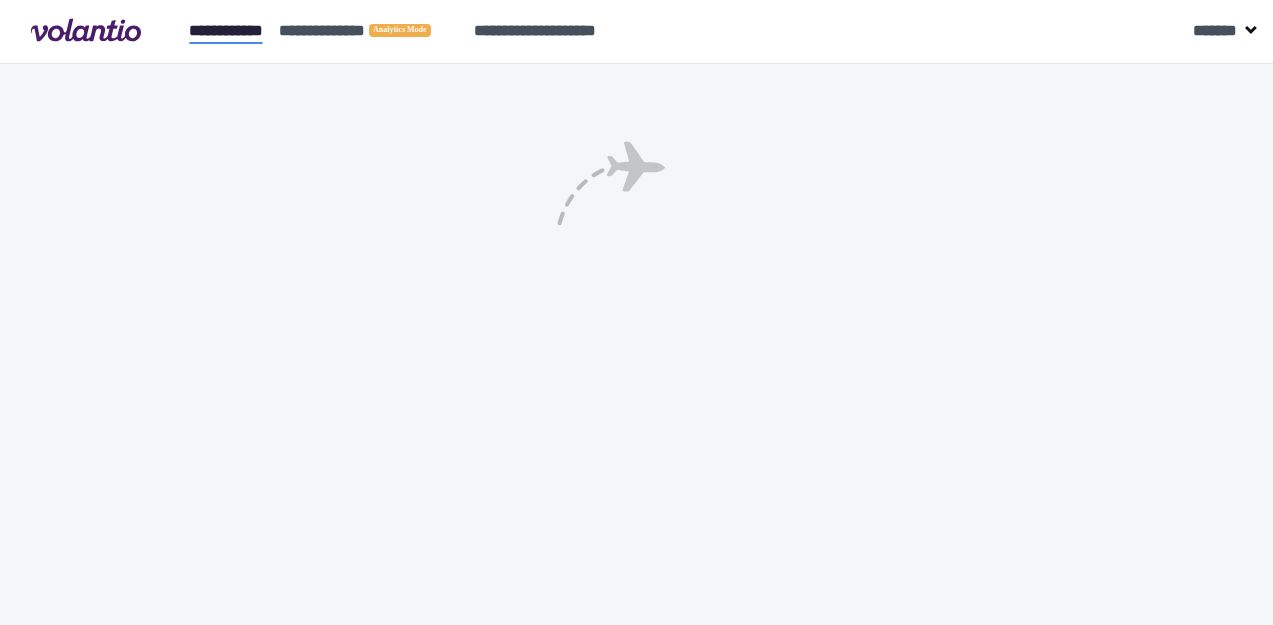 scroll, scrollTop: 0, scrollLeft: 0, axis: both 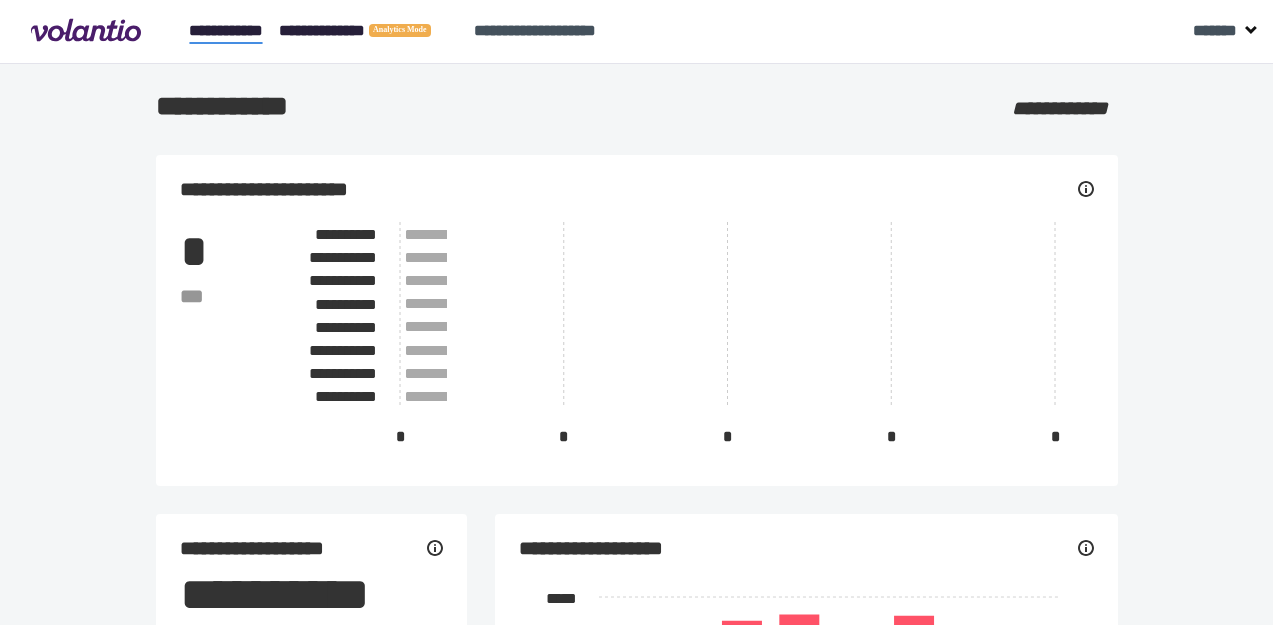 click on "**********" at bounding box center (368, 31) 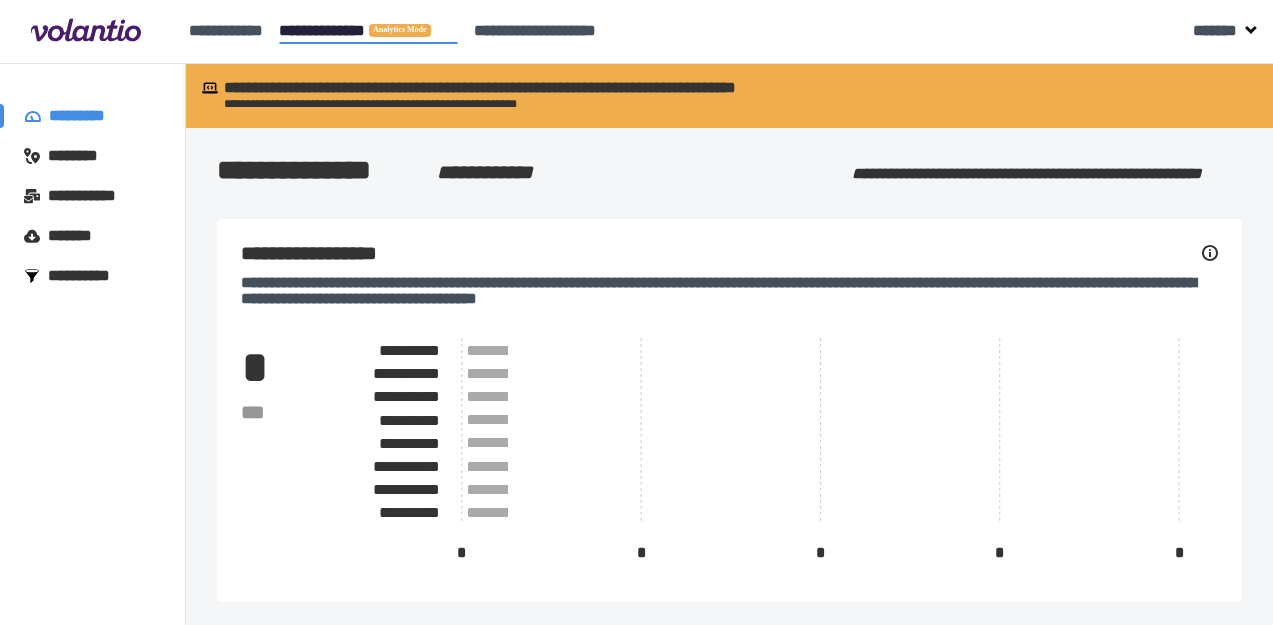 click on "*******" at bounding box center (75, 236) 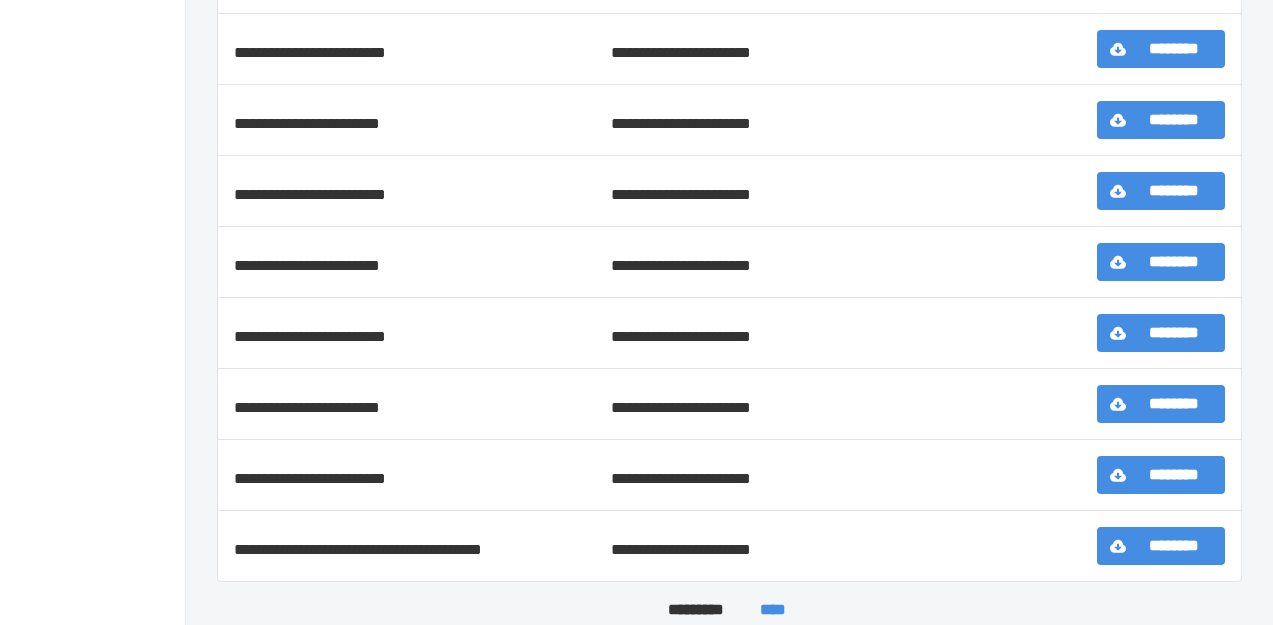 scroll, scrollTop: 641, scrollLeft: 0, axis: vertical 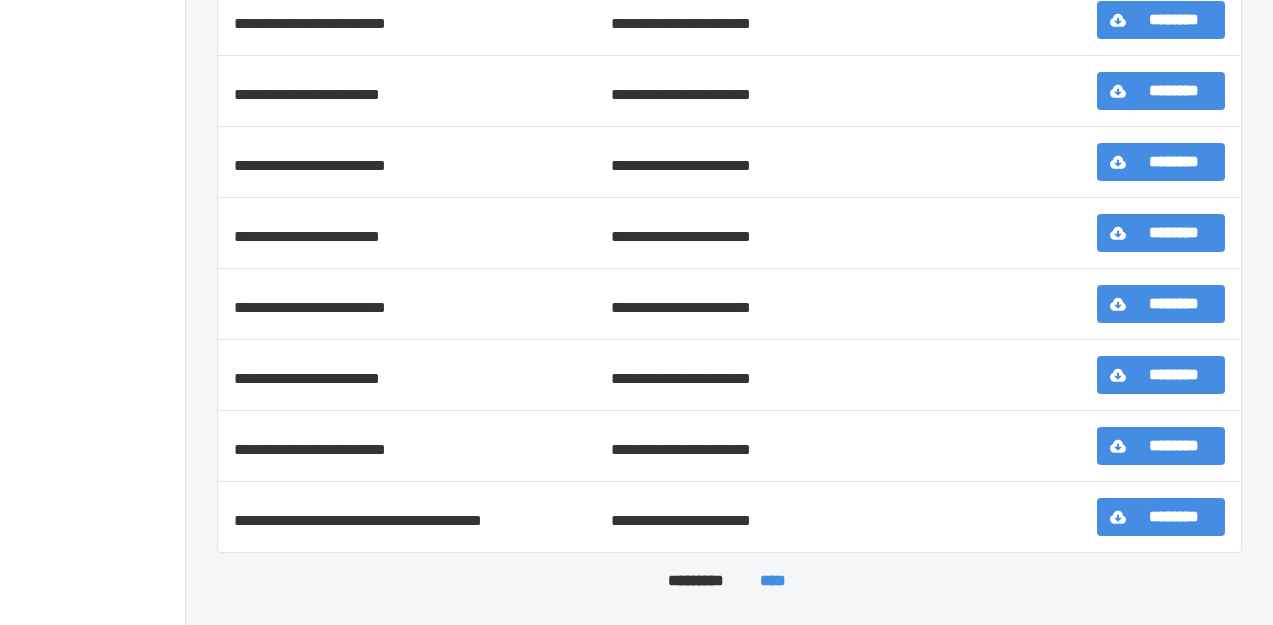 click on "****" at bounding box center [773, 581] 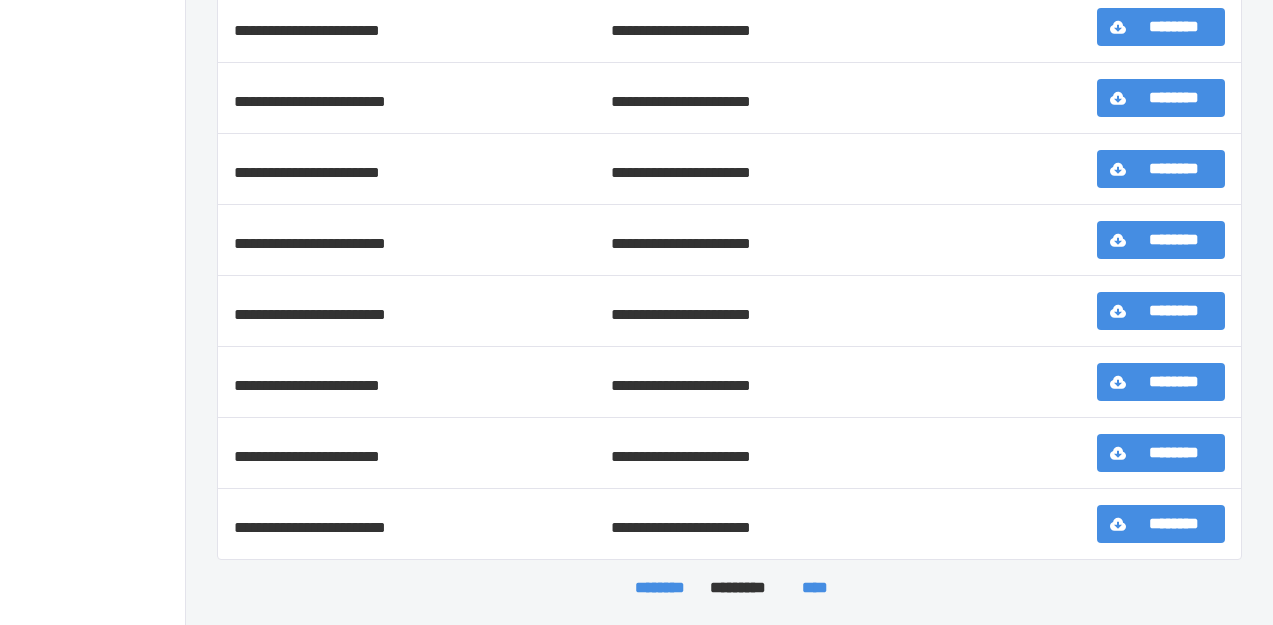 scroll, scrollTop: 641, scrollLeft: 0, axis: vertical 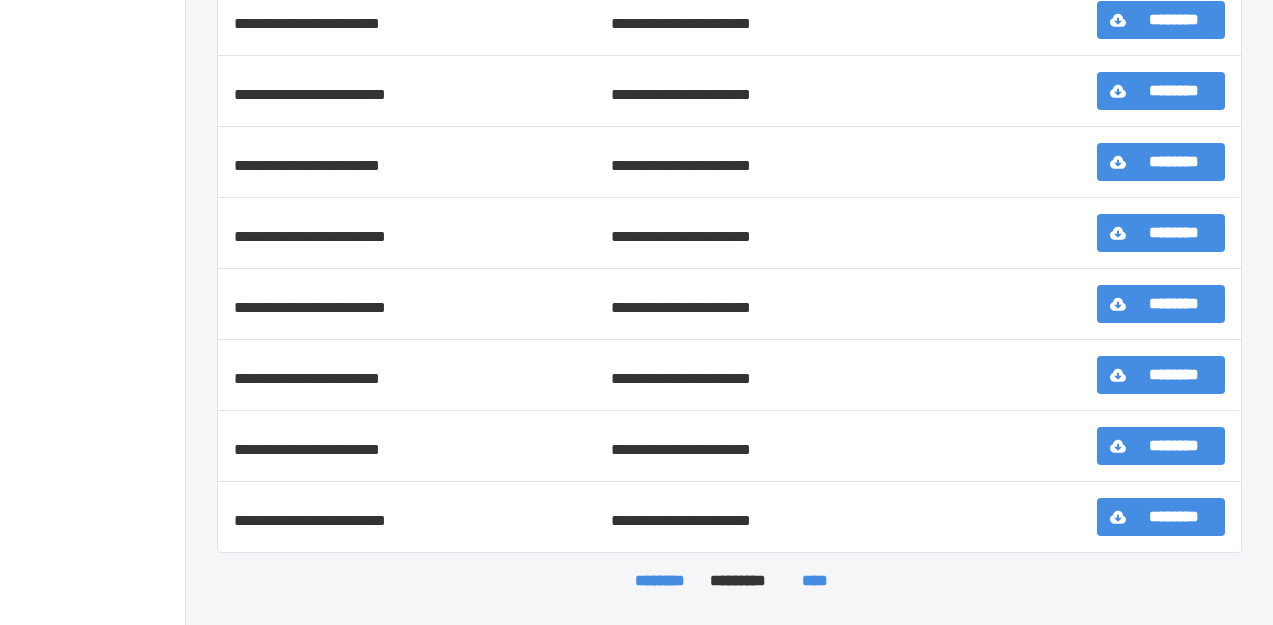 click on "****" at bounding box center (815, 581) 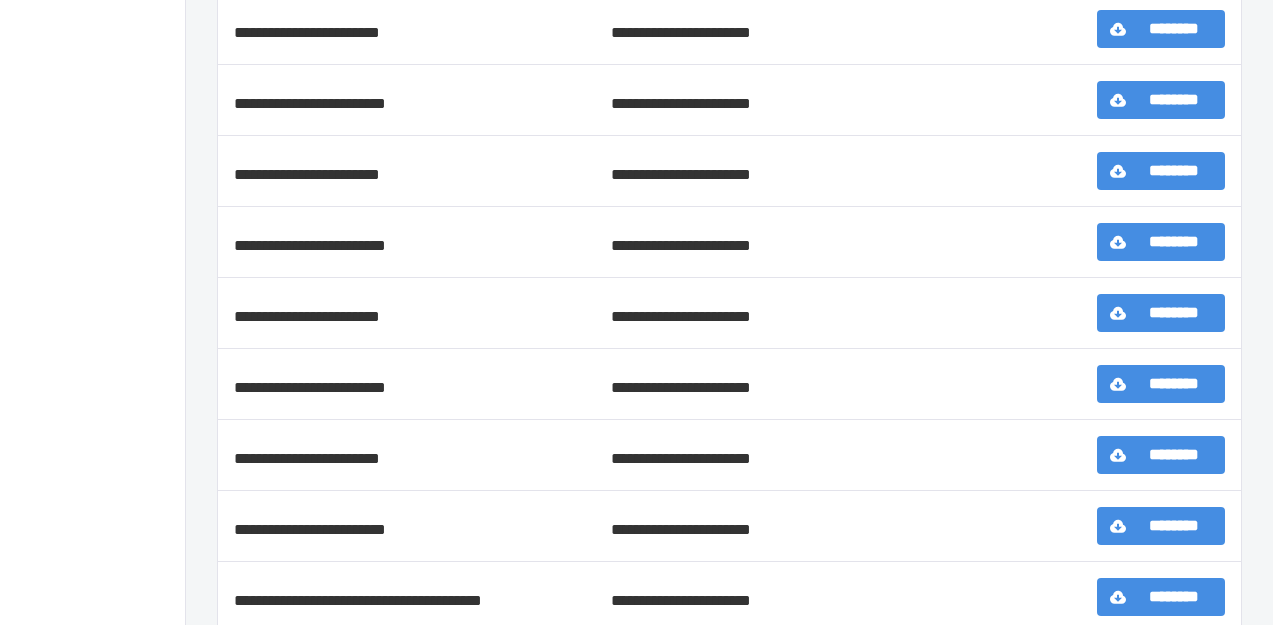 scroll, scrollTop: 641, scrollLeft: 0, axis: vertical 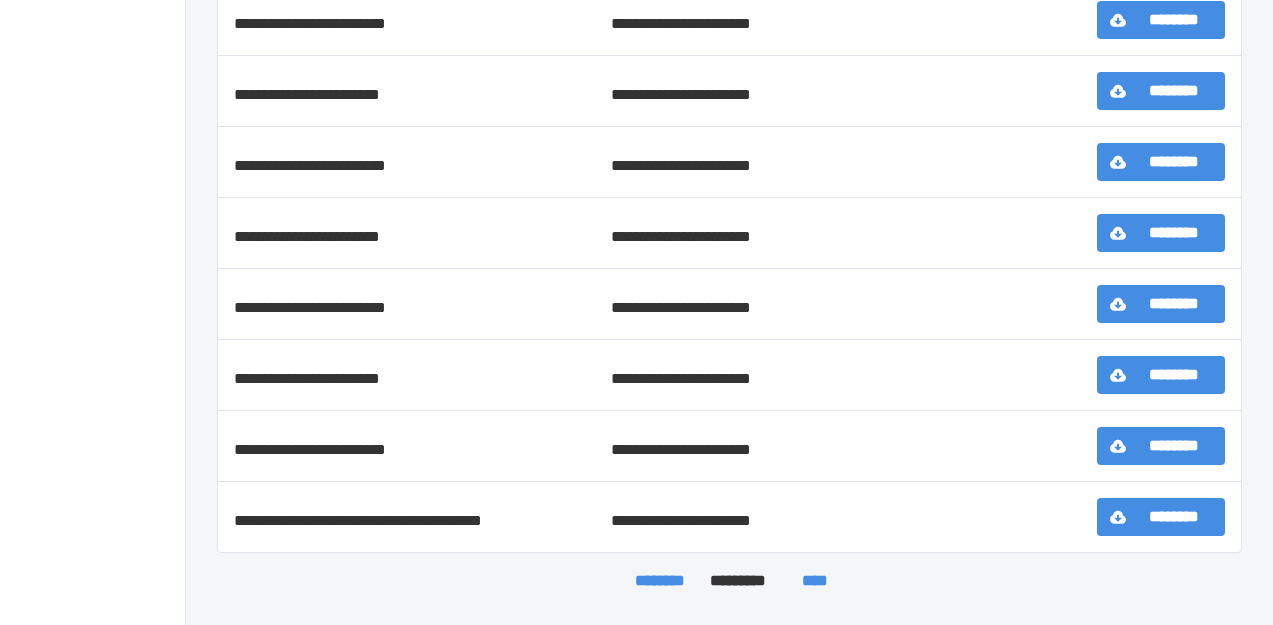 click on "****" at bounding box center (815, 581) 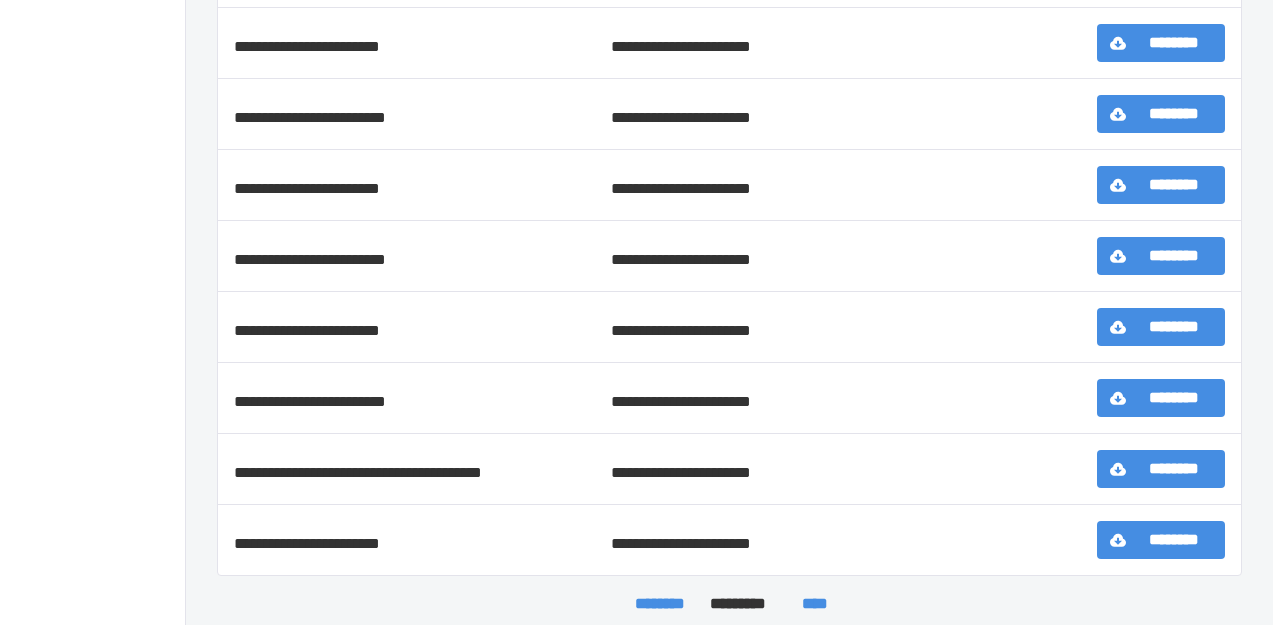 scroll, scrollTop: 641, scrollLeft: 0, axis: vertical 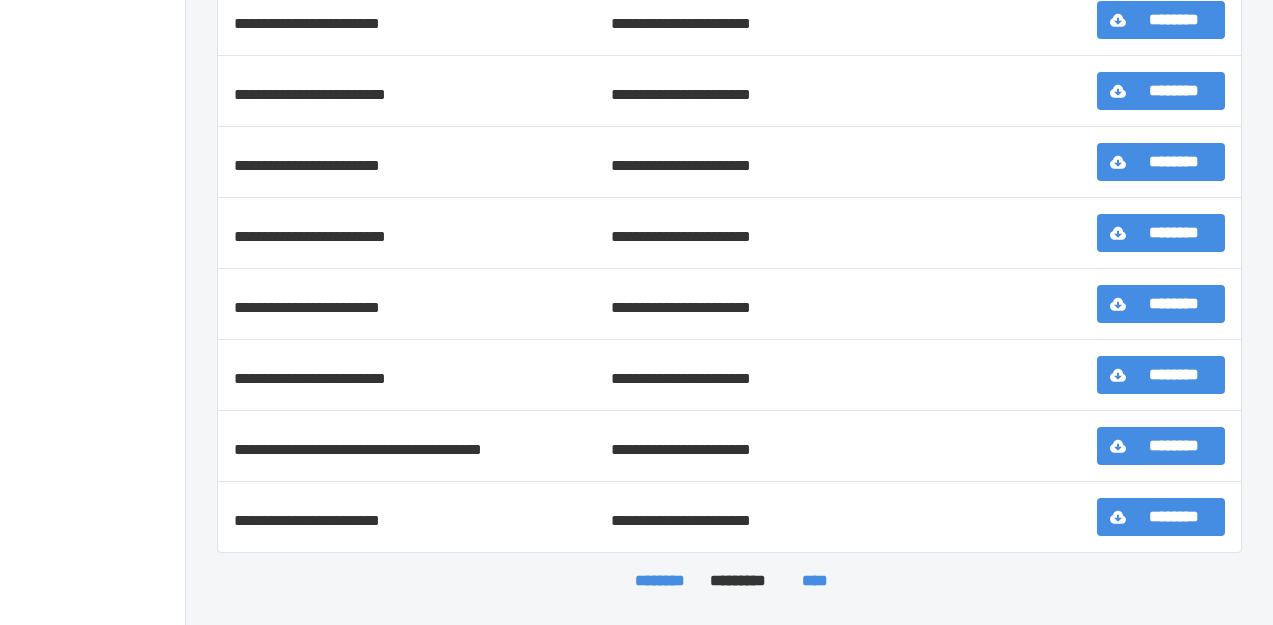 click on "********" at bounding box center [1174, 446] 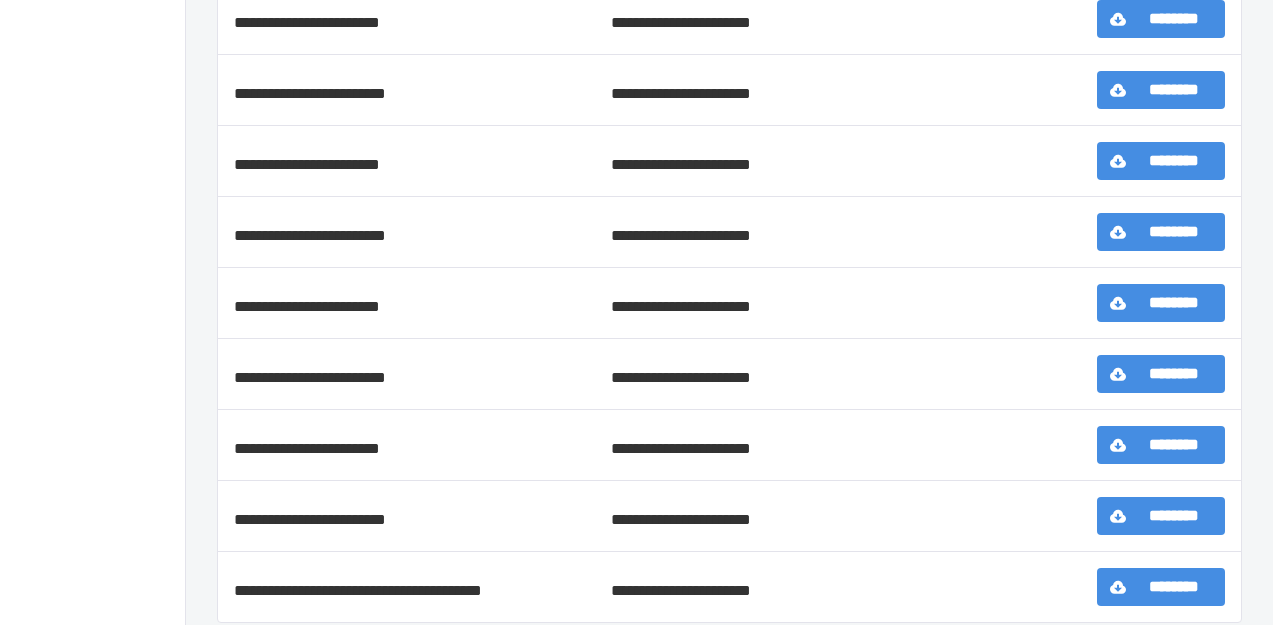 scroll, scrollTop: 641, scrollLeft: 0, axis: vertical 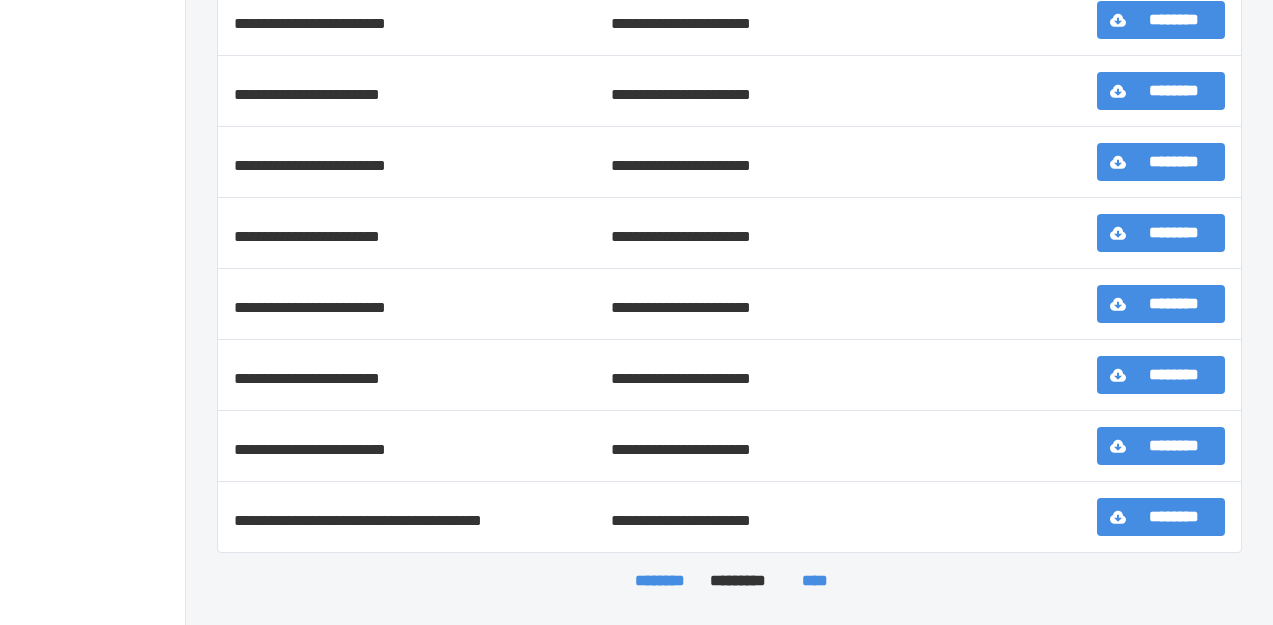 click on "****" at bounding box center (815, 581) 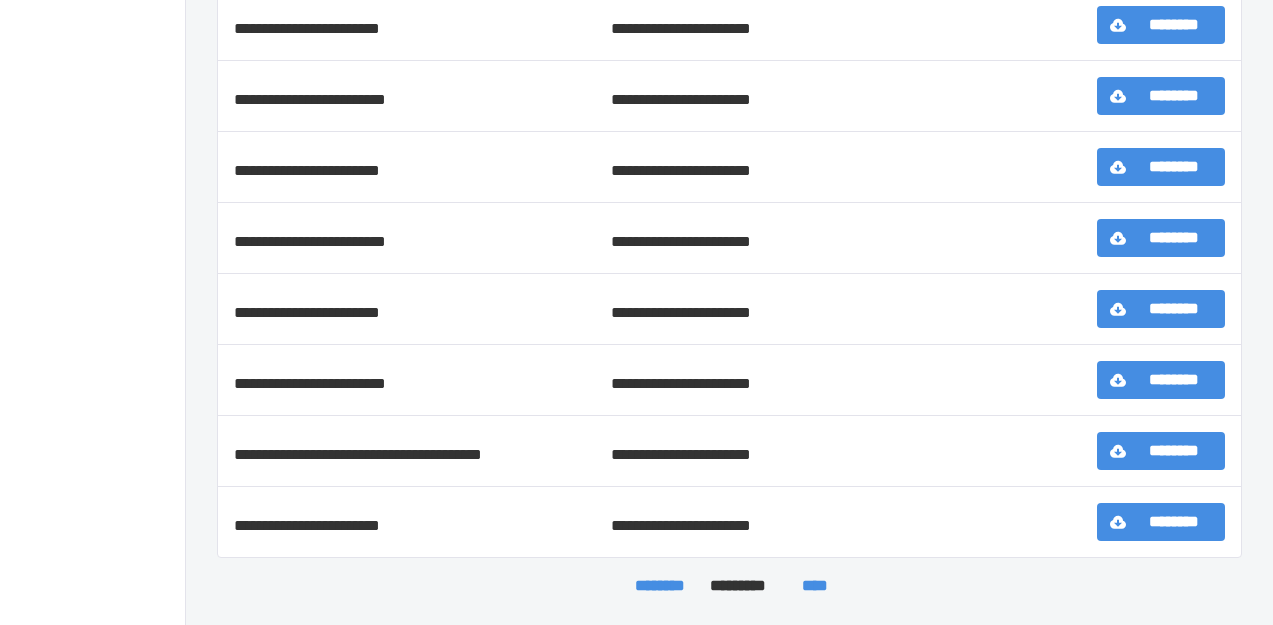 scroll, scrollTop: 641, scrollLeft: 0, axis: vertical 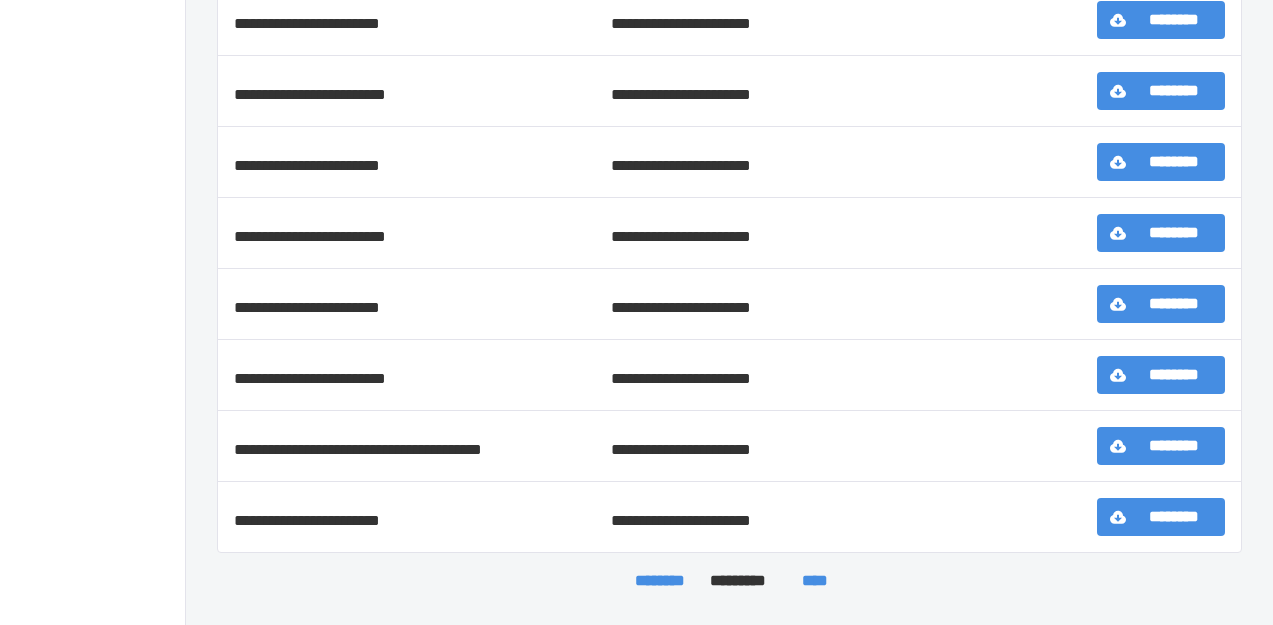 click on "****" at bounding box center (815, 581) 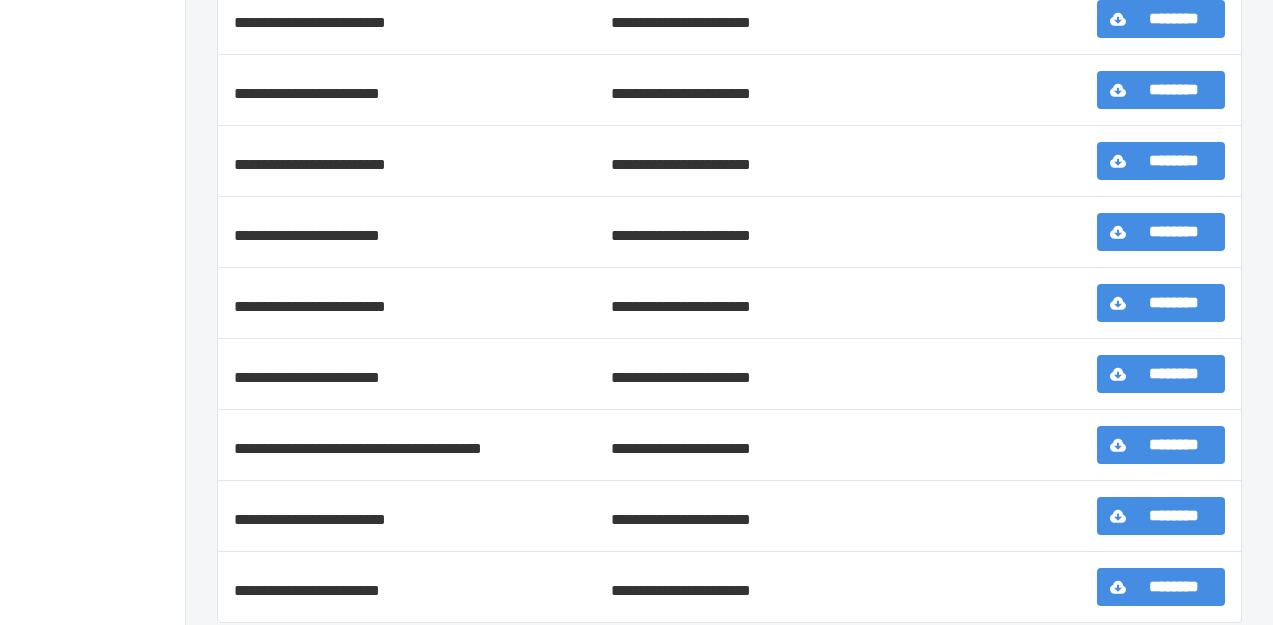scroll, scrollTop: 641, scrollLeft: 0, axis: vertical 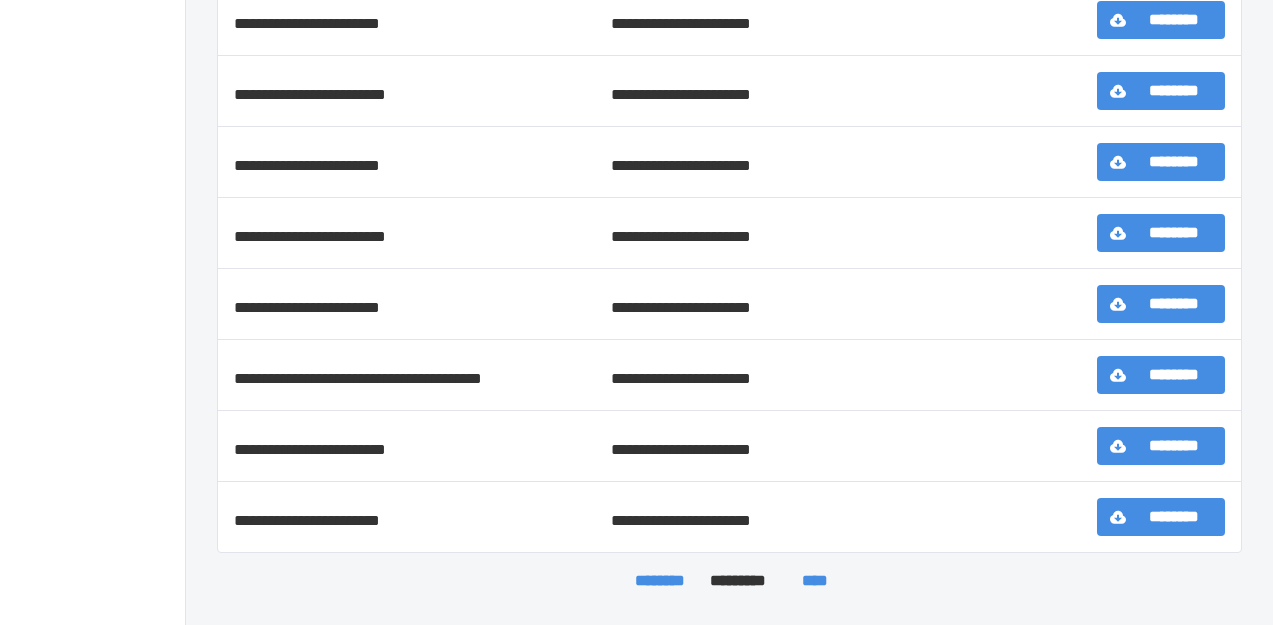 click on "****" at bounding box center [815, 581] 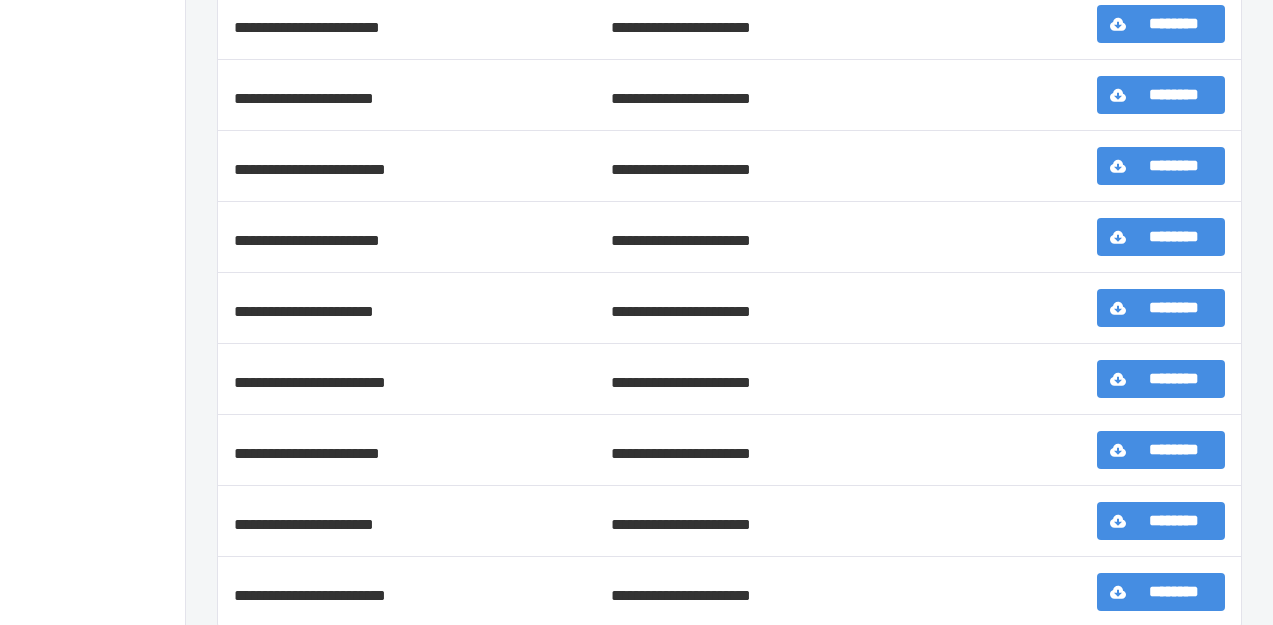 scroll, scrollTop: 641, scrollLeft: 0, axis: vertical 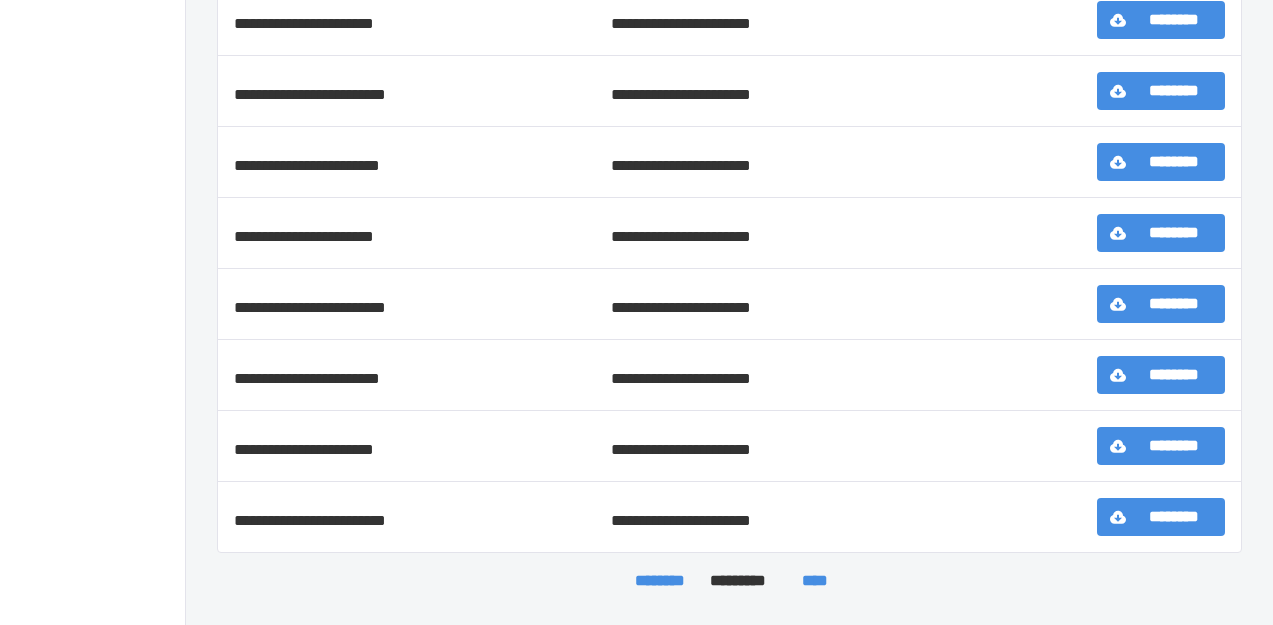 click on "********" at bounding box center [1174, 375] 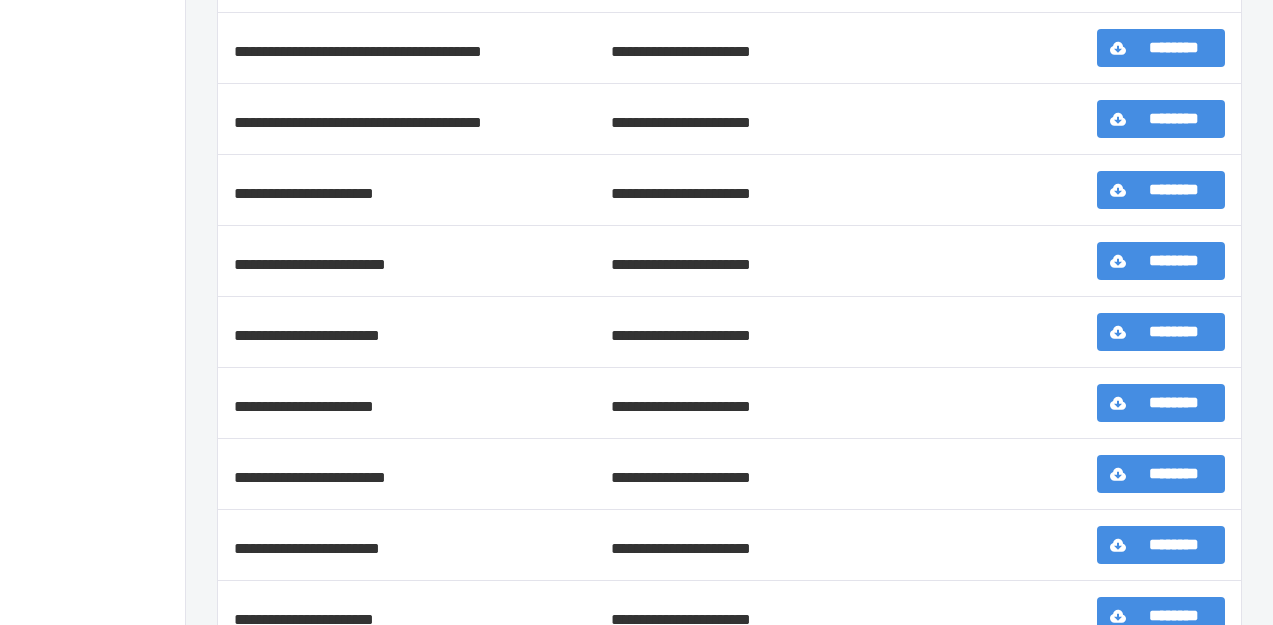 scroll, scrollTop: 641, scrollLeft: 0, axis: vertical 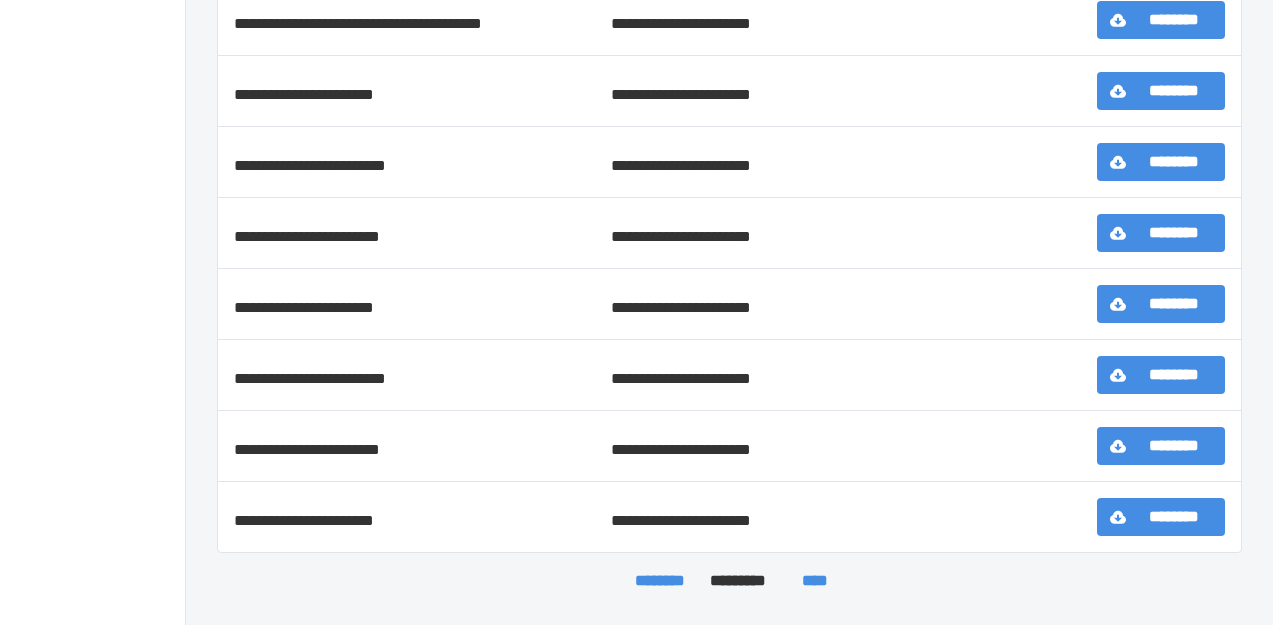 click on "****" at bounding box center (815, 581) 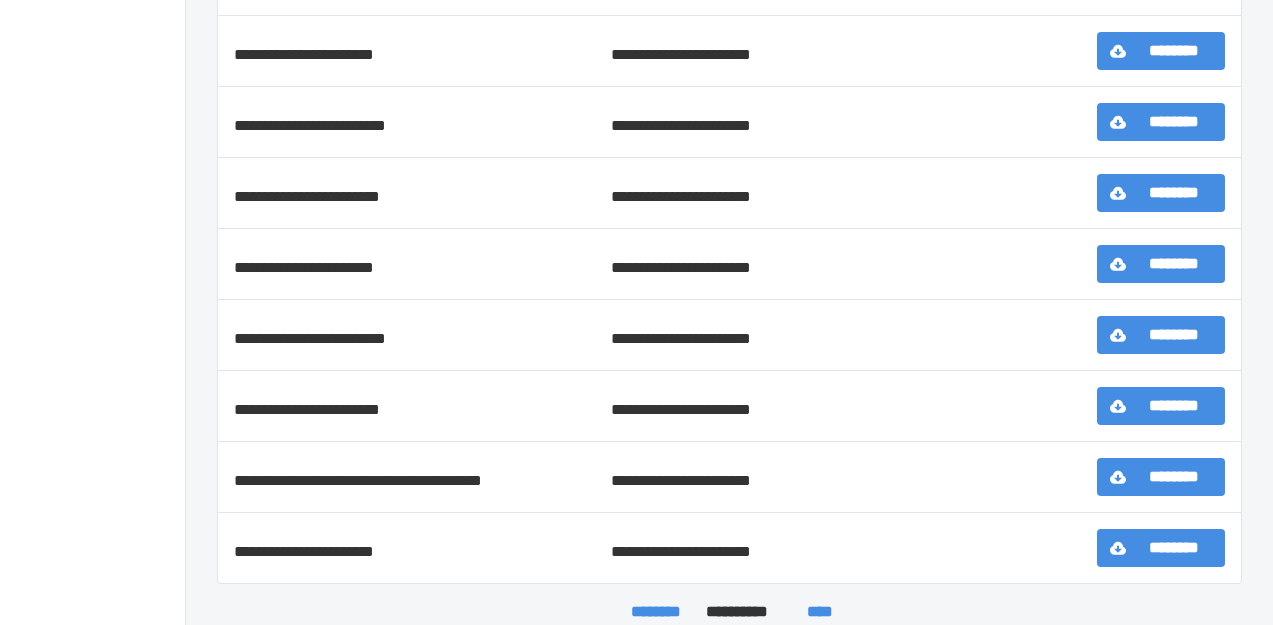 scroll, scrollTop: 641, scrollLeft: 0, axis: vertical 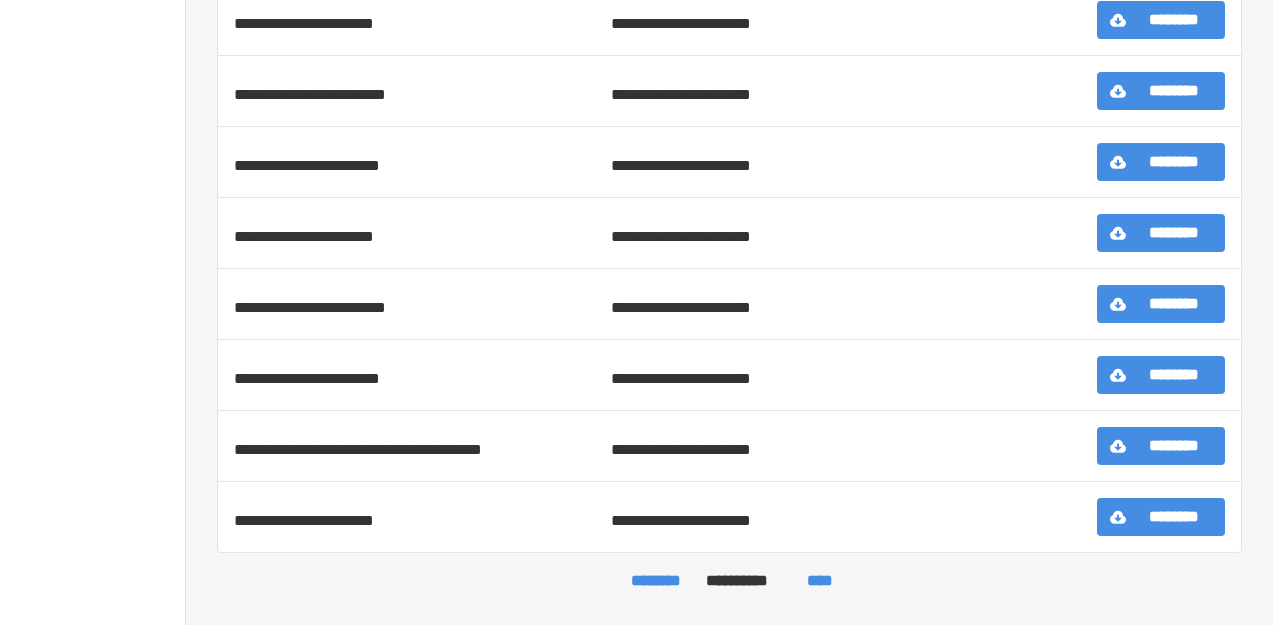 click on "****" at bounding box center (819, 581) 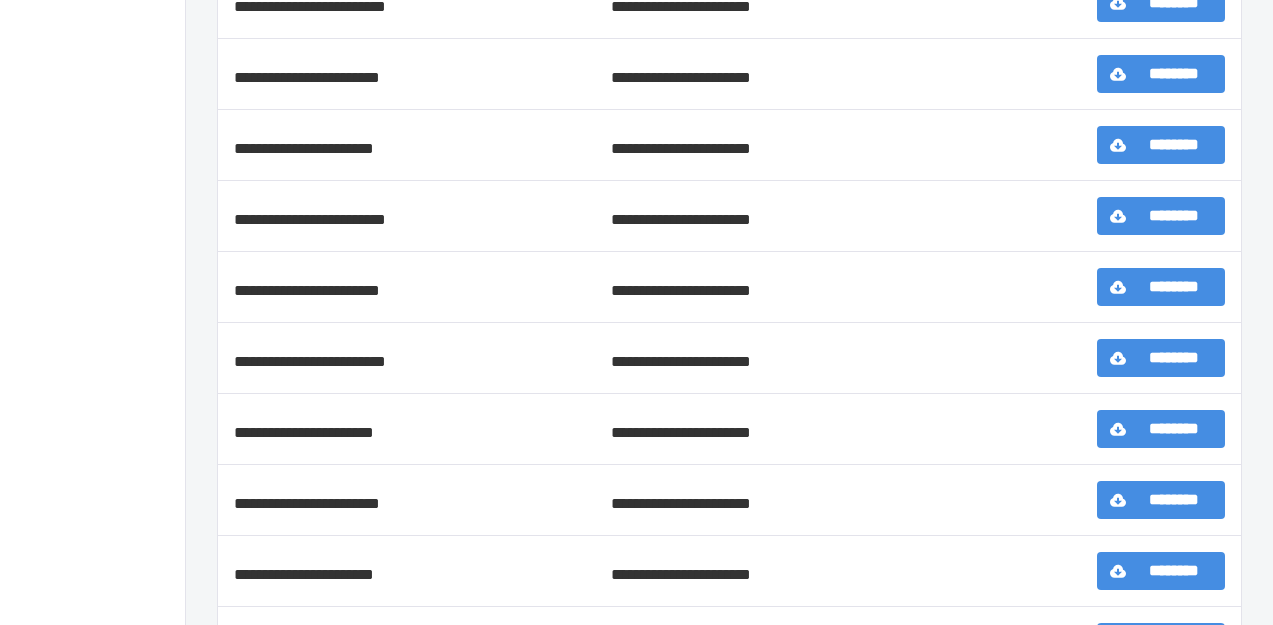 scroll, scrollTop: 641, scrollLeft: 0, axis: vertical 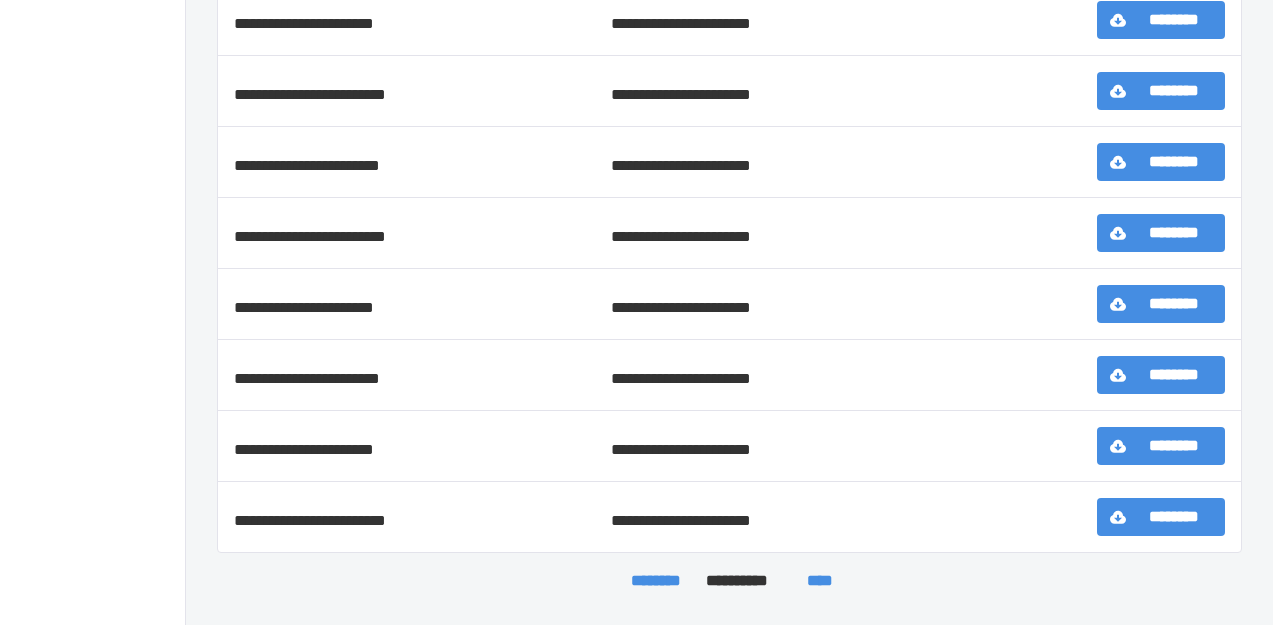 click on "********" at bounding box center [1174, 446] 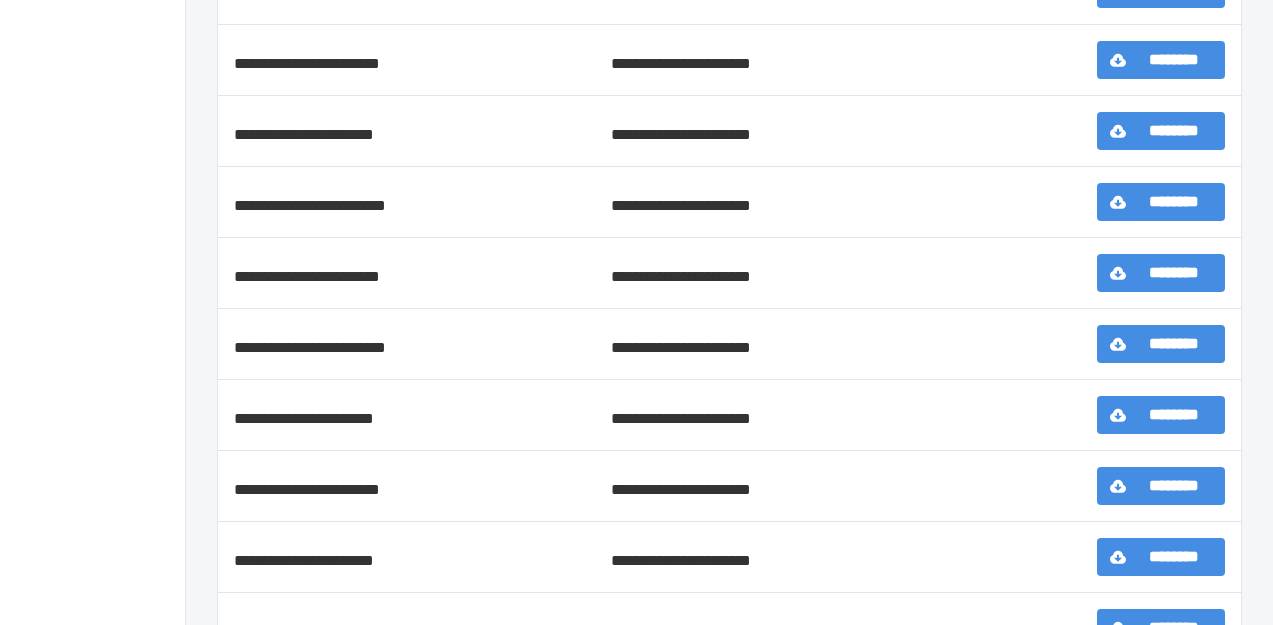 scroll, scrollTop: 641, scrollLeft: 0, axis: vertical 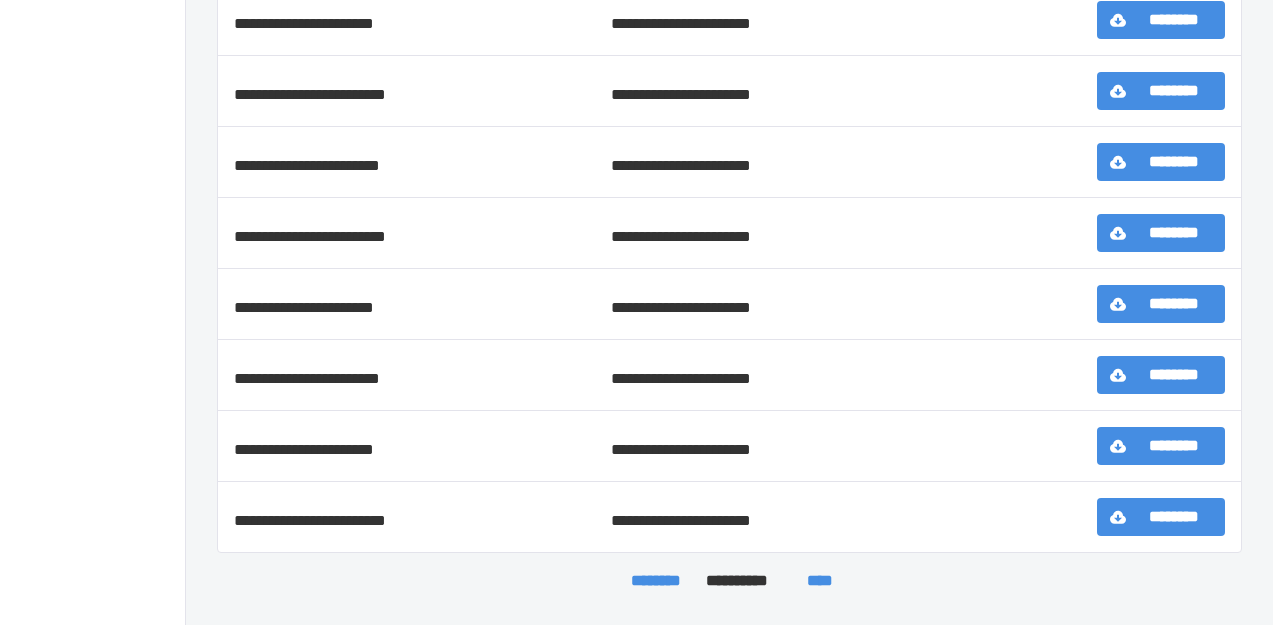 click on "********" at bounding box center [656, 581] 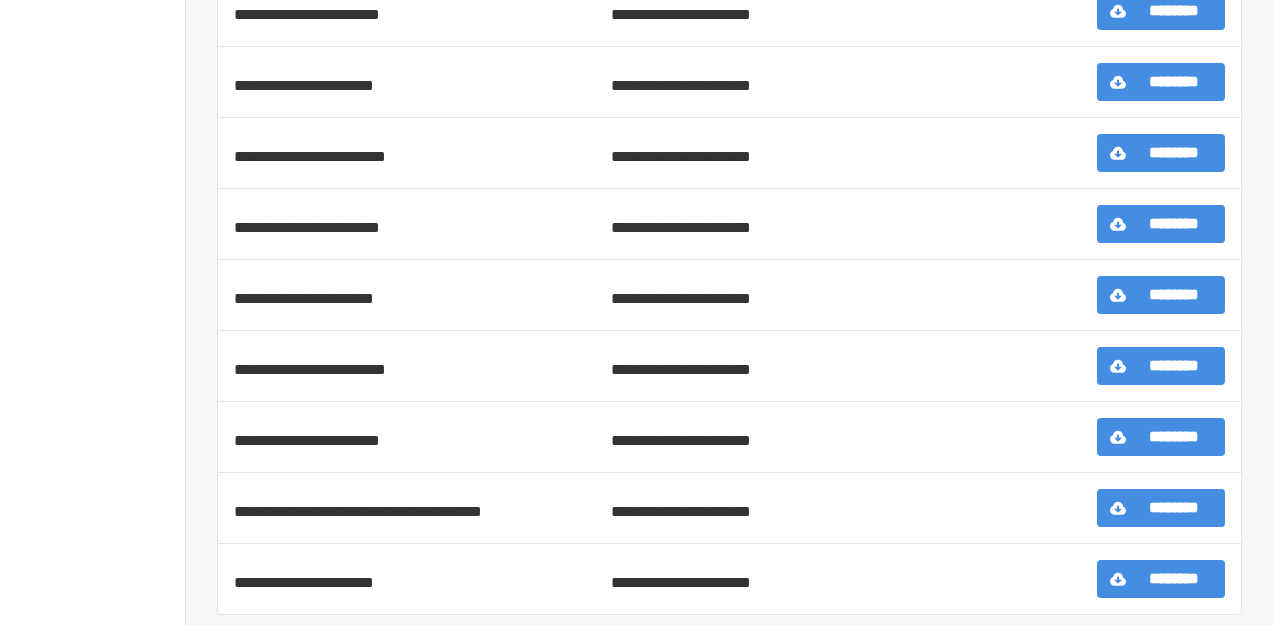 scroll, scrollTop: 641, scrollLeft: 0, axis: vertical 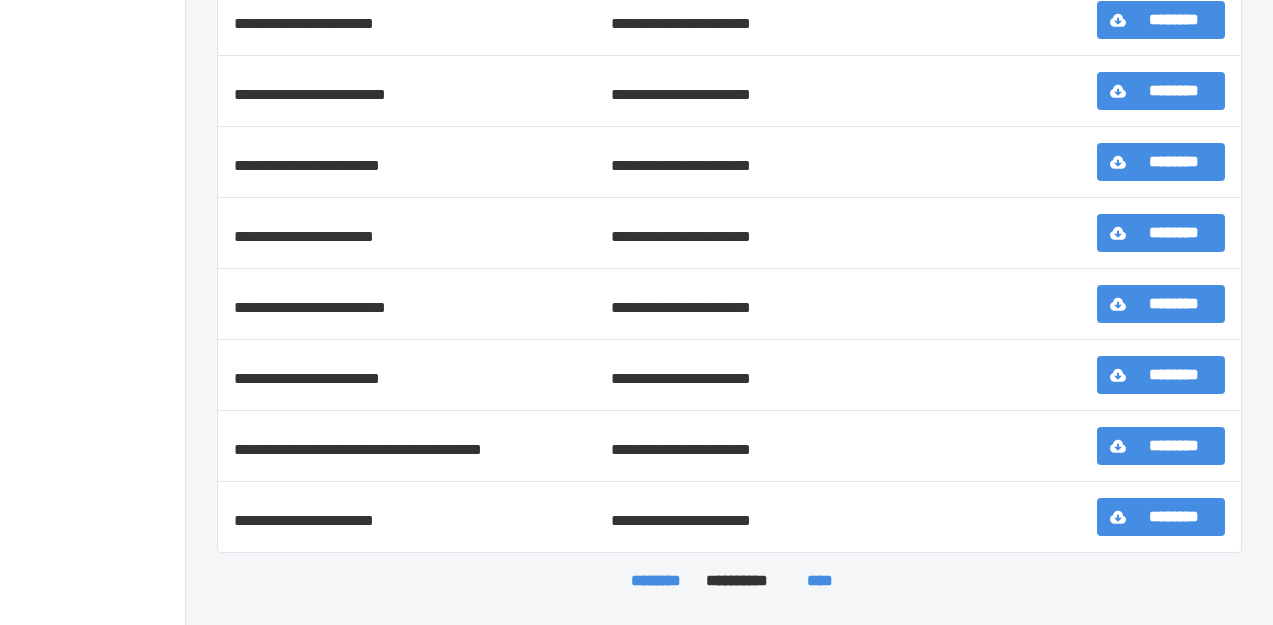 click on "********" at bounding box center (656, 581) 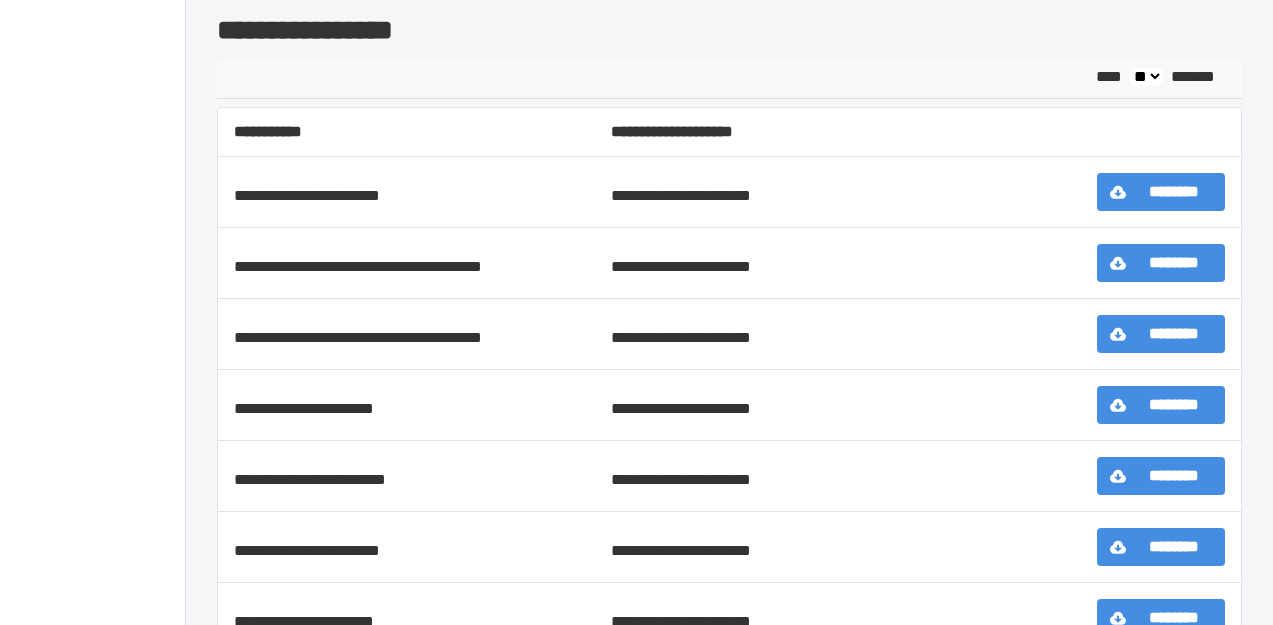 scroll, scrollTop: 328, scrollLeft: 0, axis: vertical 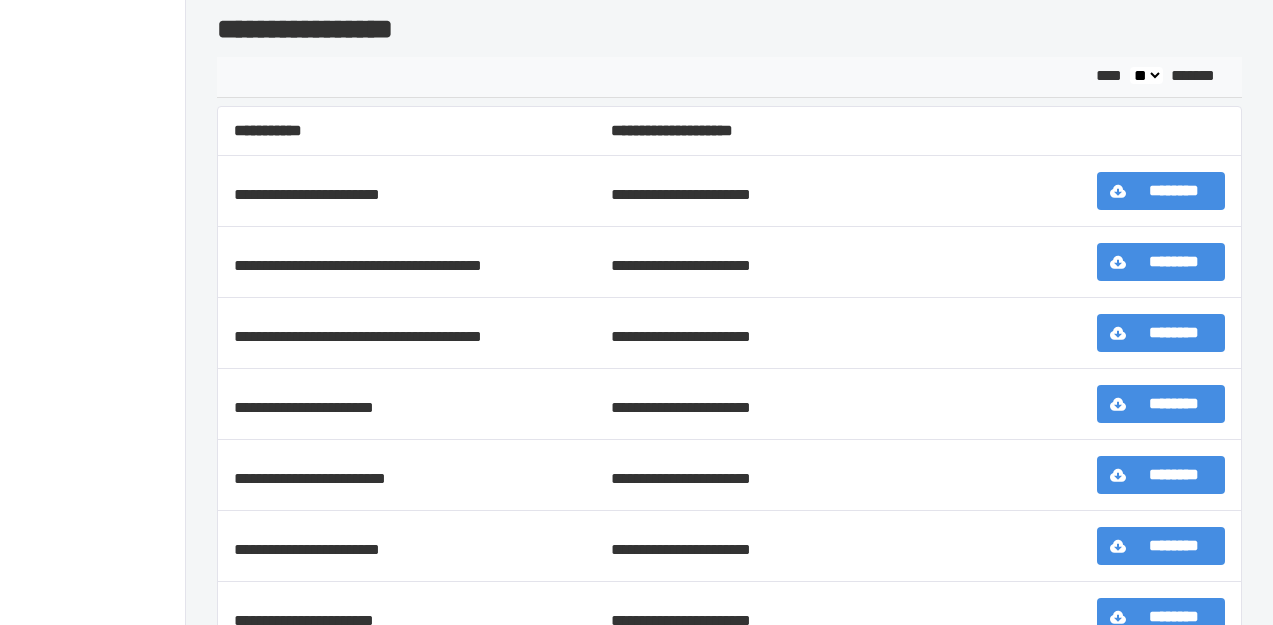 click on "********" at bounding box center (1174, 404) 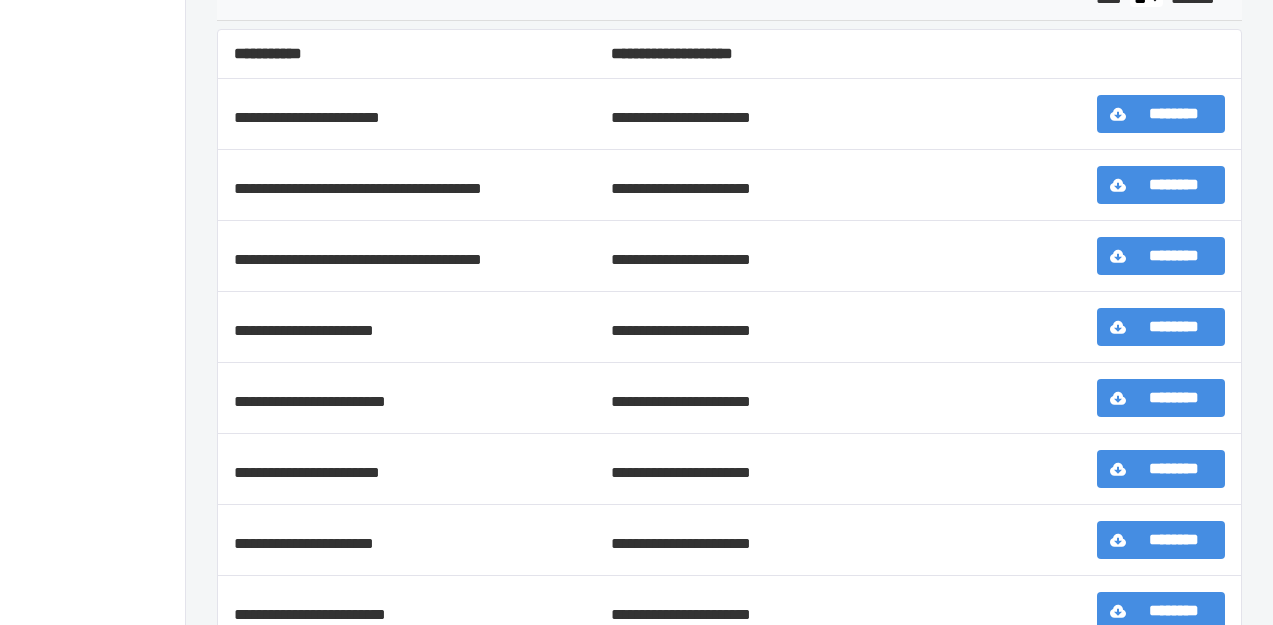 scroll, scrollTop: 641, scrollLeft: 0, axis: vertical 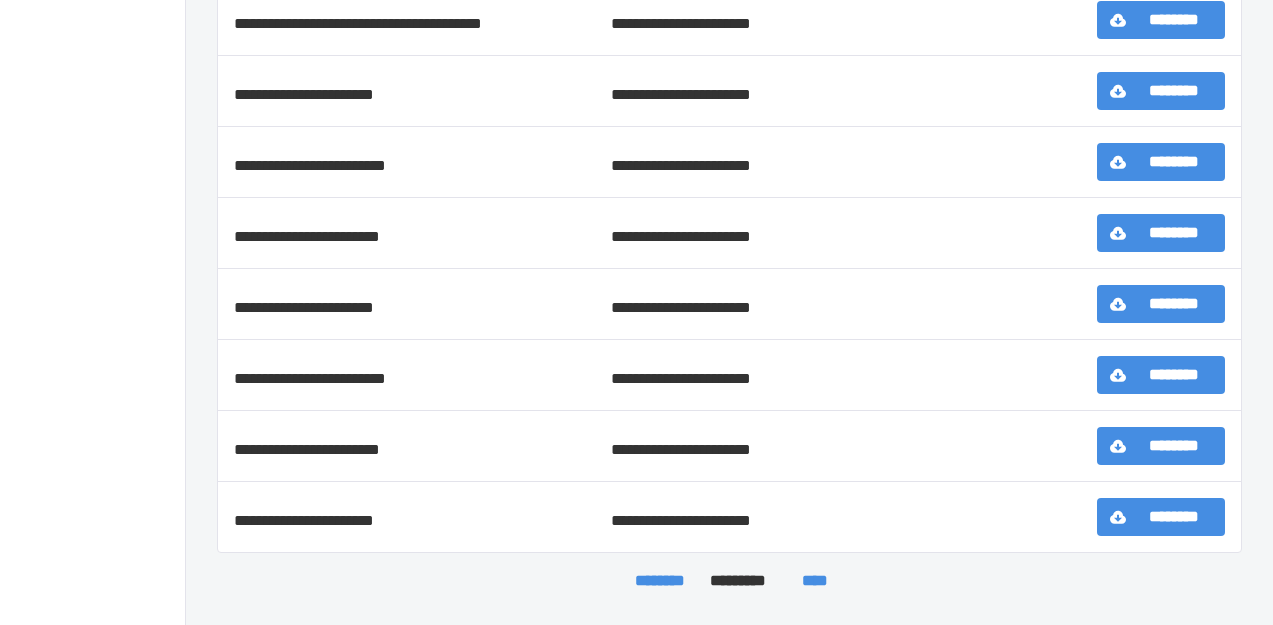 click on "********" at bounding box center (661, 581) 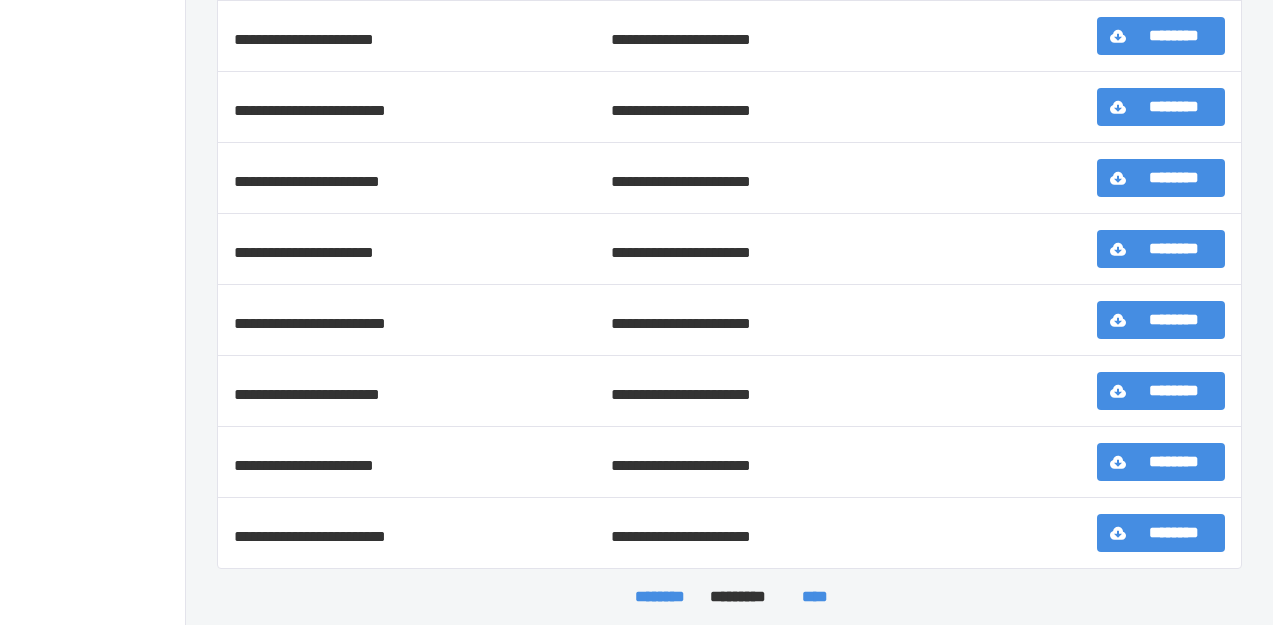 scroll, scrollTop: 641, scrollLeft: 0, axis: vertical 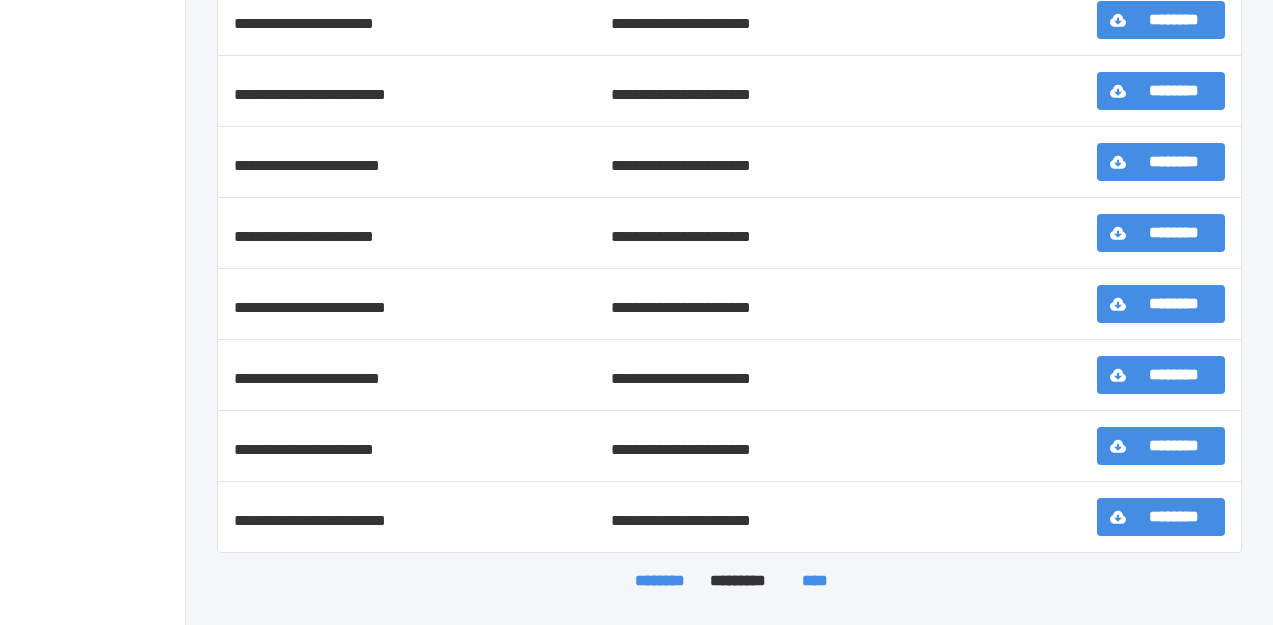 click on "********" at bounding box center (1174, 446) 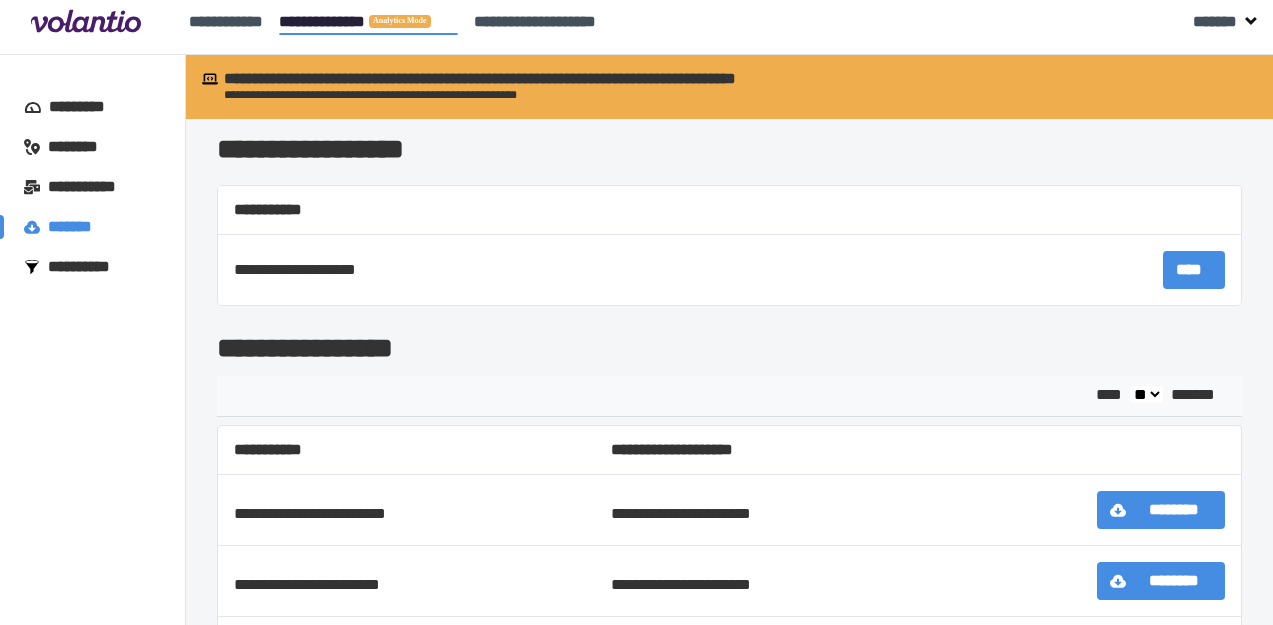scroll, scrollTop: 8, scrollLeft: 0, axis: vertical 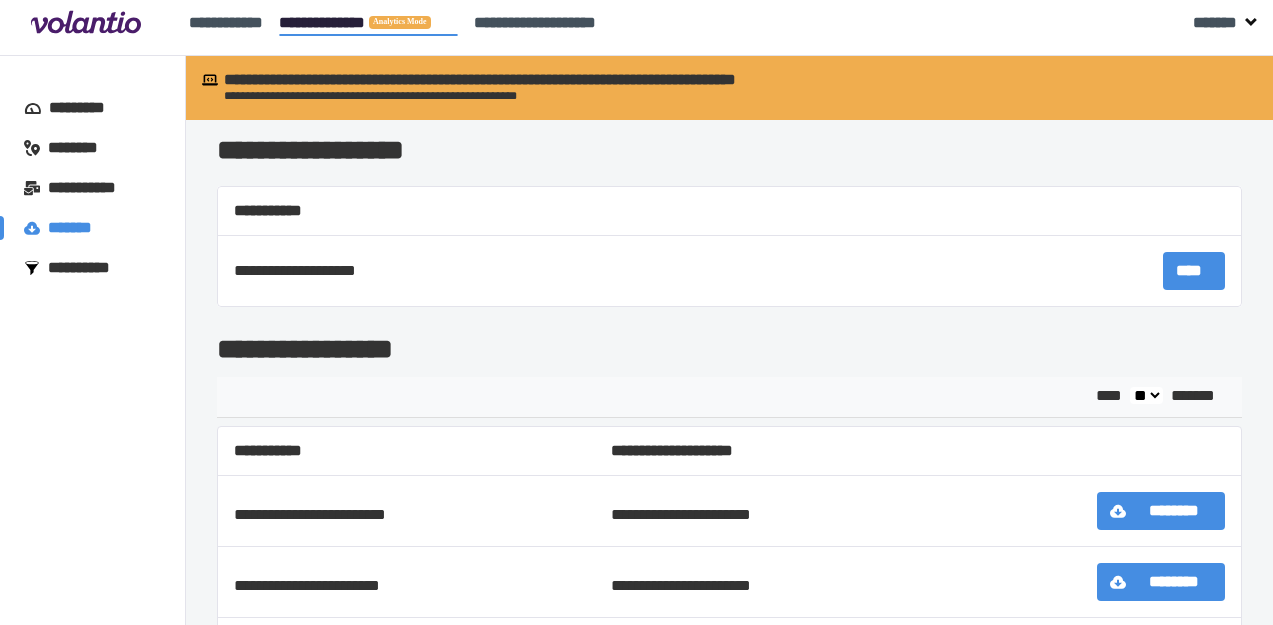 click on "**********" at bounding box center (88, 268) 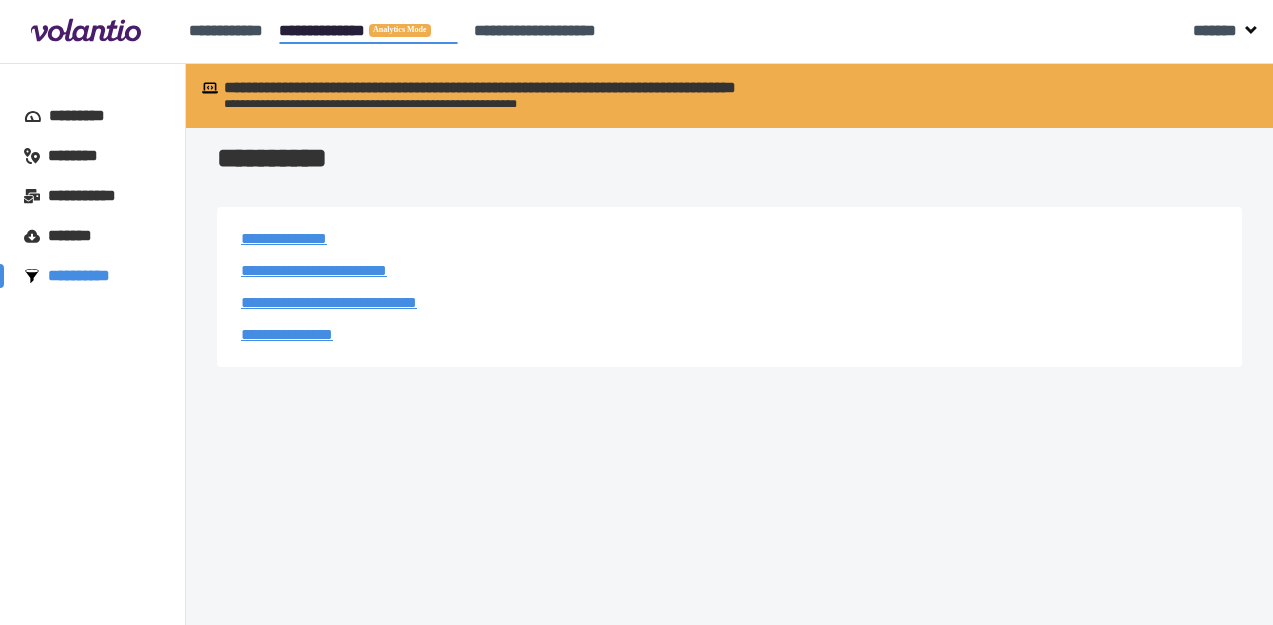 scroll, scrollTop: 0, scrollLeft: 0, axis: both 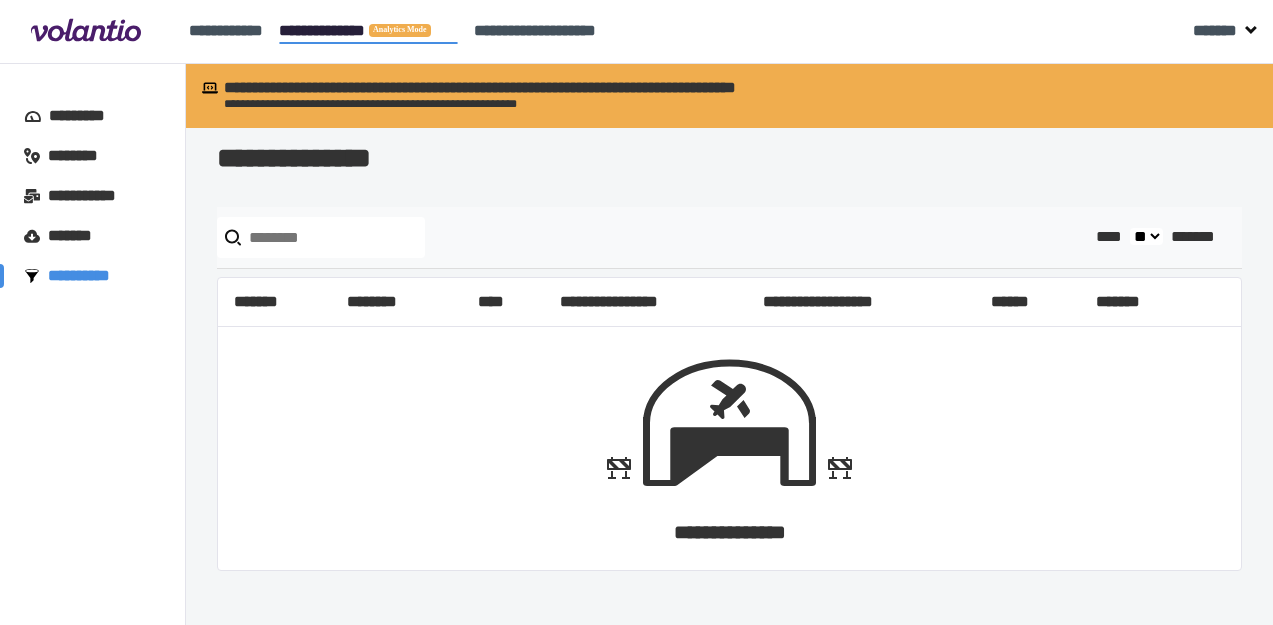 click on "**********" at bounding box center [88, 276] 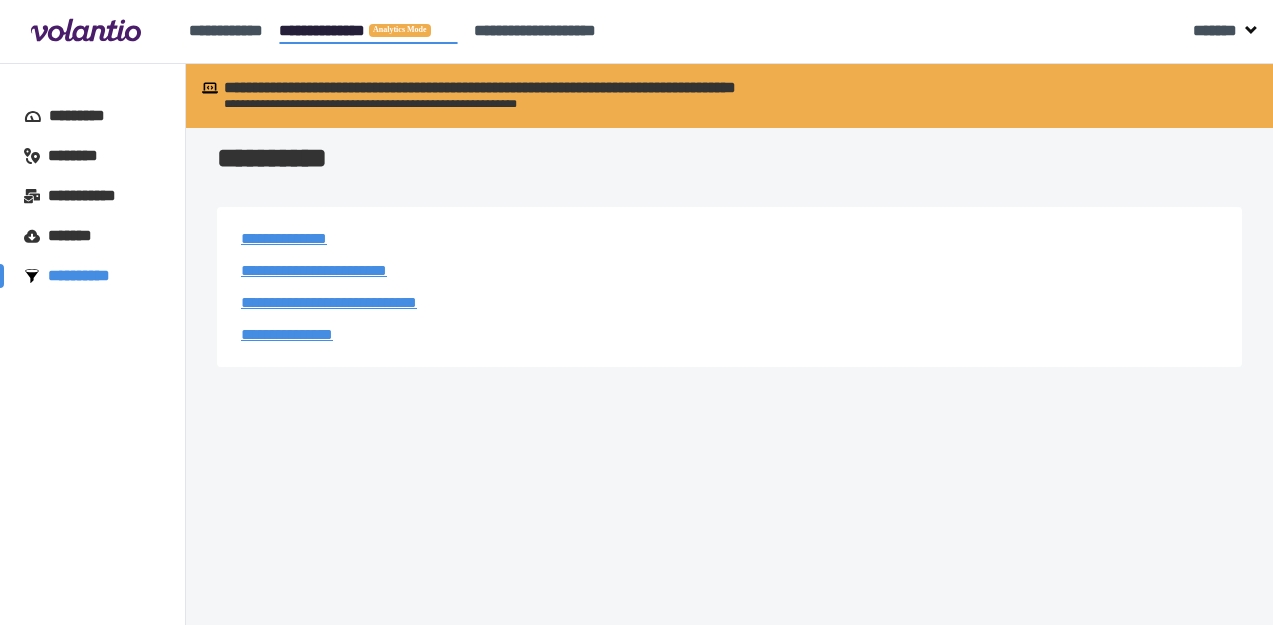 click on "**********" at bounding box center [314, 270] 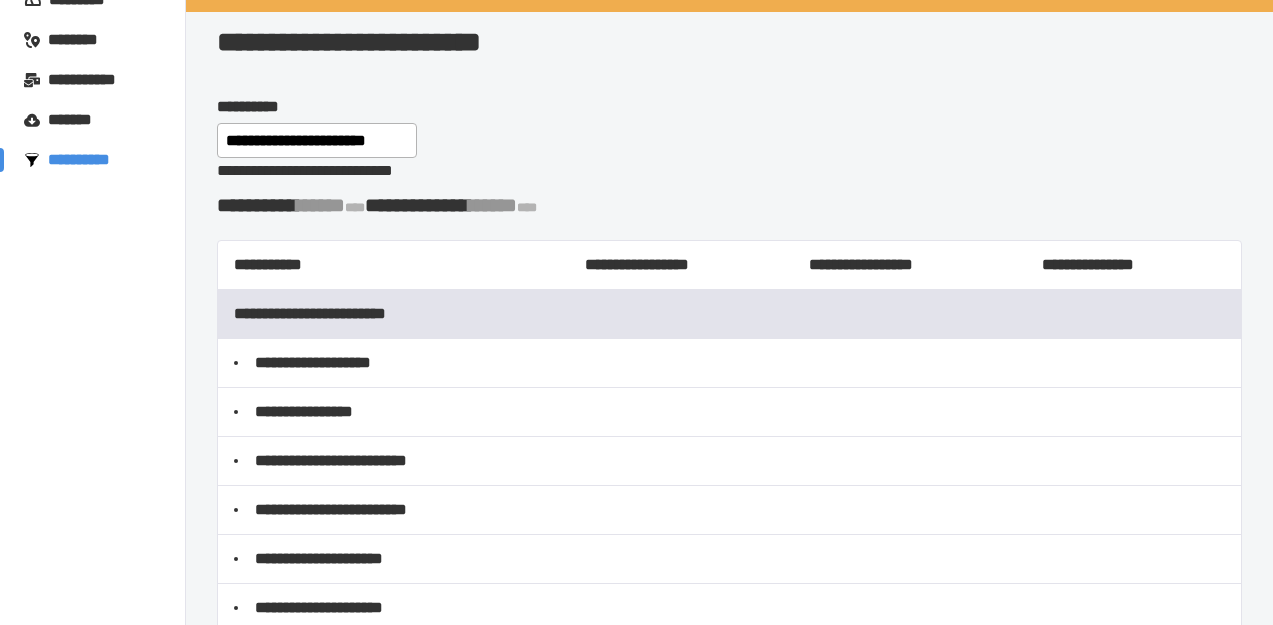 scroll, scrollTop: 129, scrollLeft: 0, axis: vertical 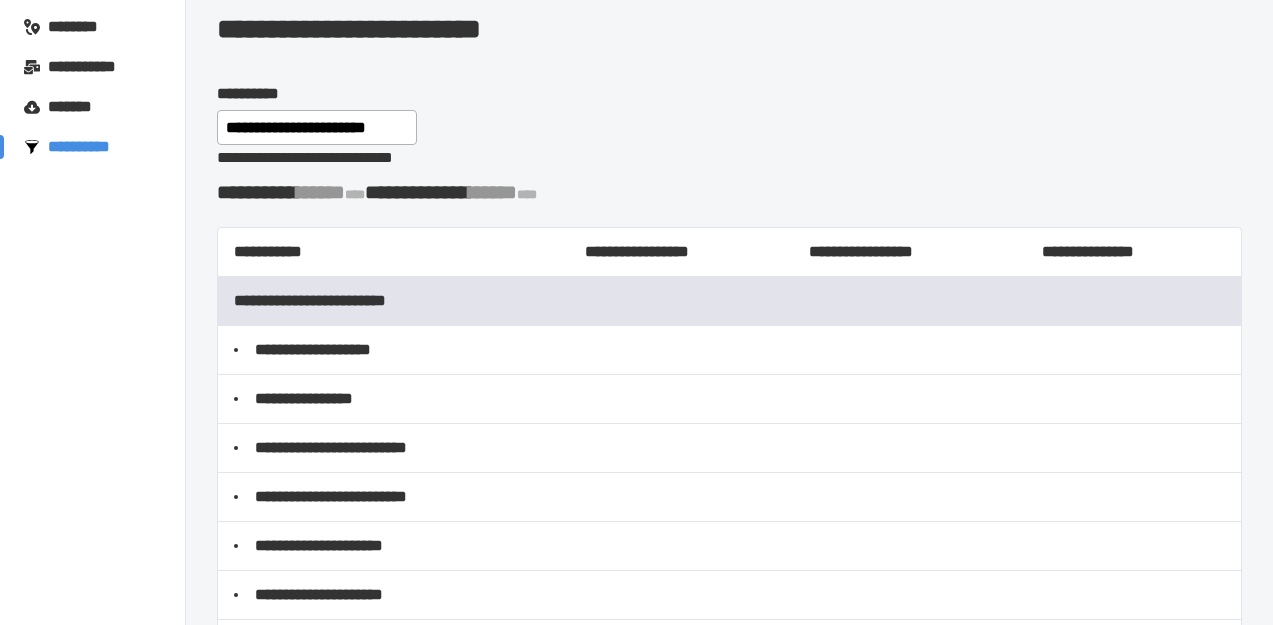 click on "*******" at bounding box center [75, 107] 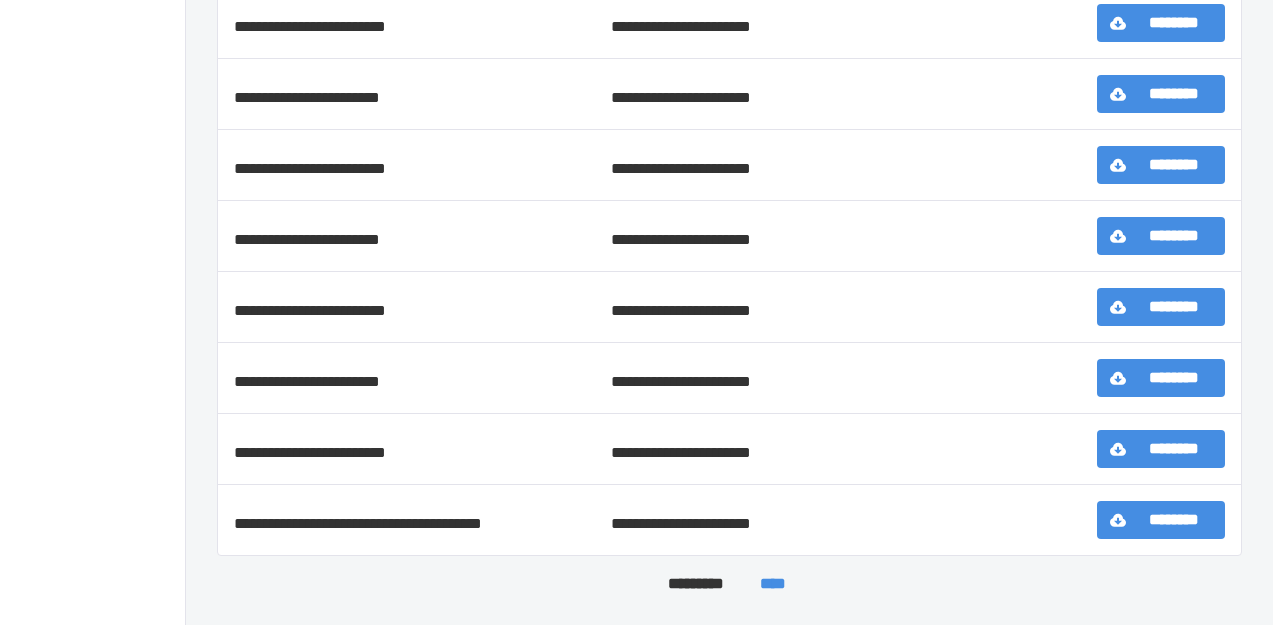 scroll, scrollTop: 641, scrollLeft: 0, axis: vertical 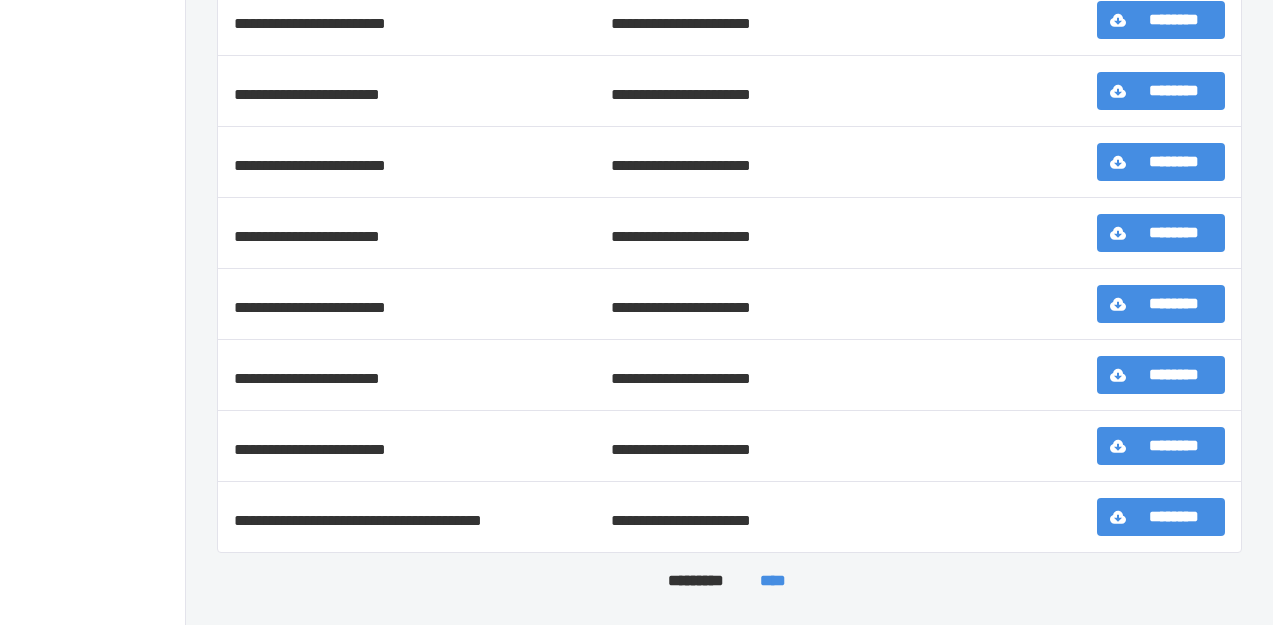click on "****" at bounding box center (773, 581) 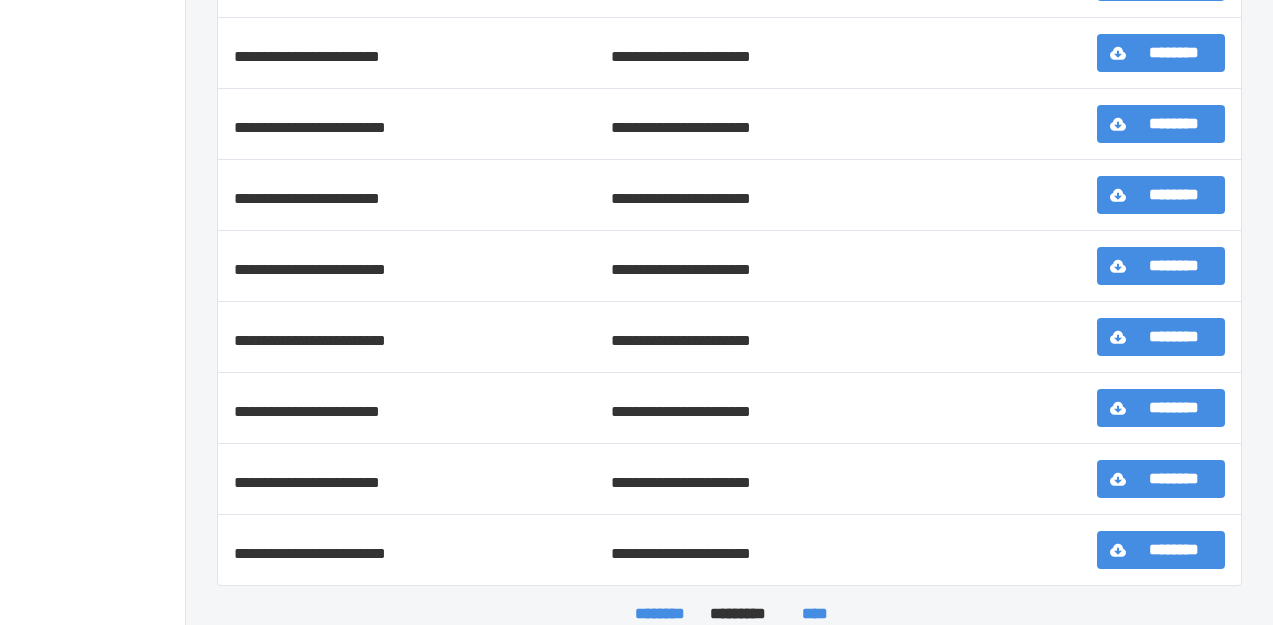 scroll, scrollTop: 641, scrollLeft: 0, axis: vertical 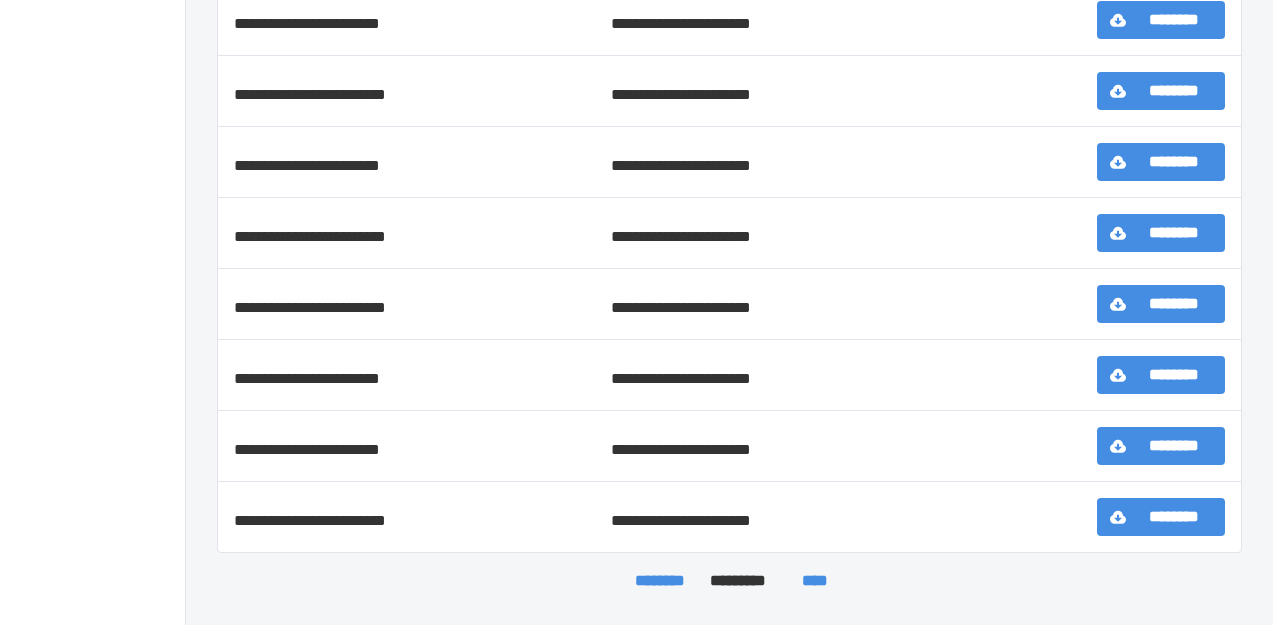 click on "****" at bounding box center (815, 581) 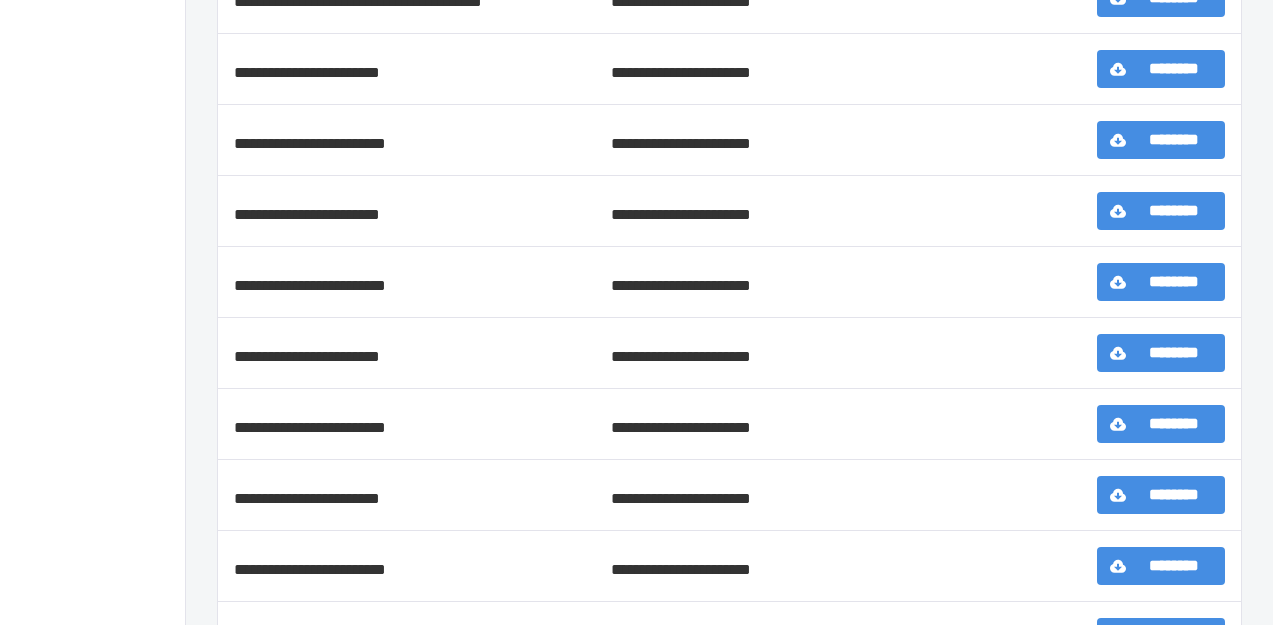 scroll, scrollTop: 641, scrollLeft: 0, axis: vertical 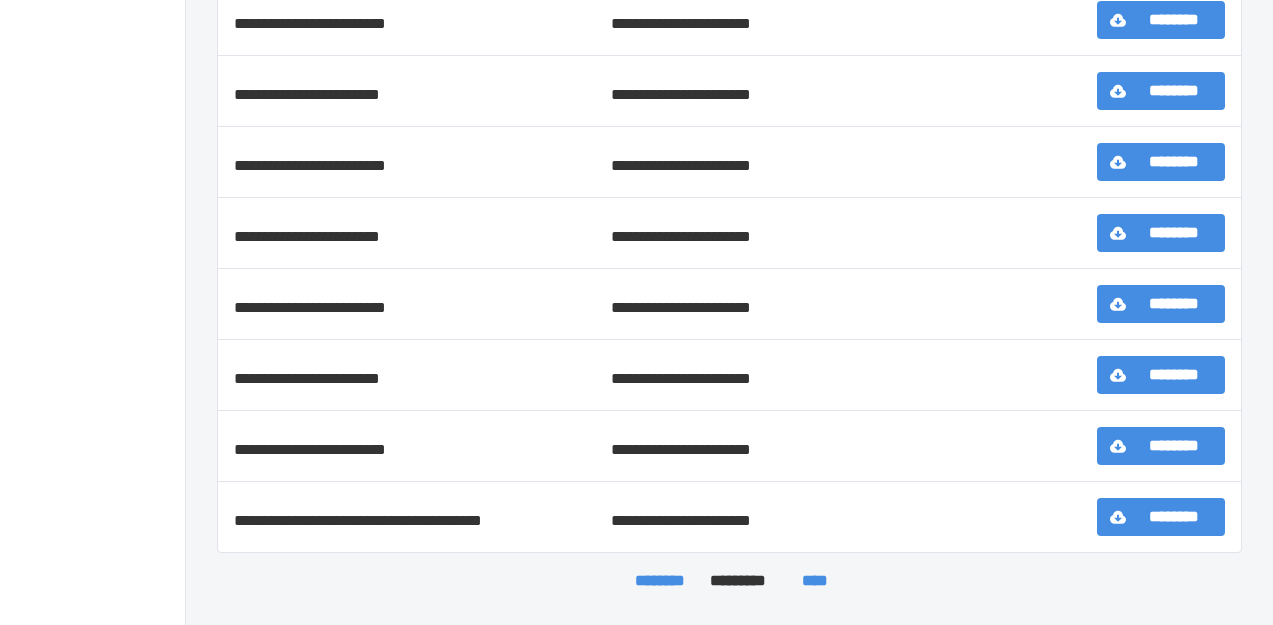 click on "****" at bounding box center [815, 581] 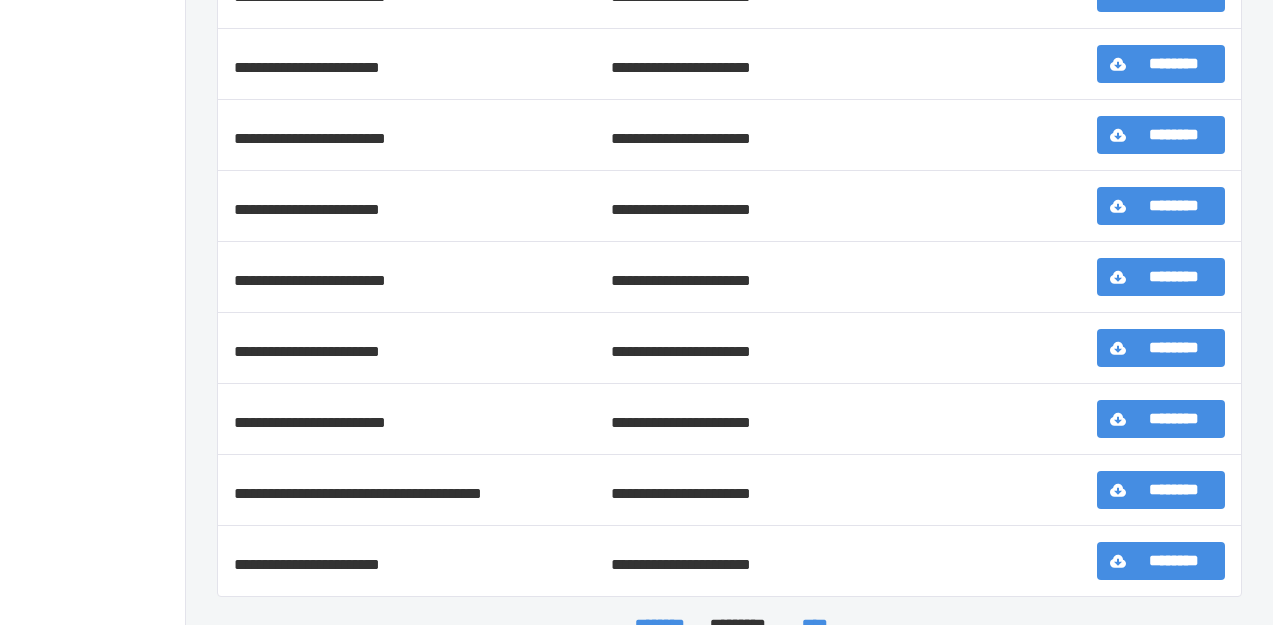 scroll, scrollTop: 641, scrollLeft: 0, axis: vertical 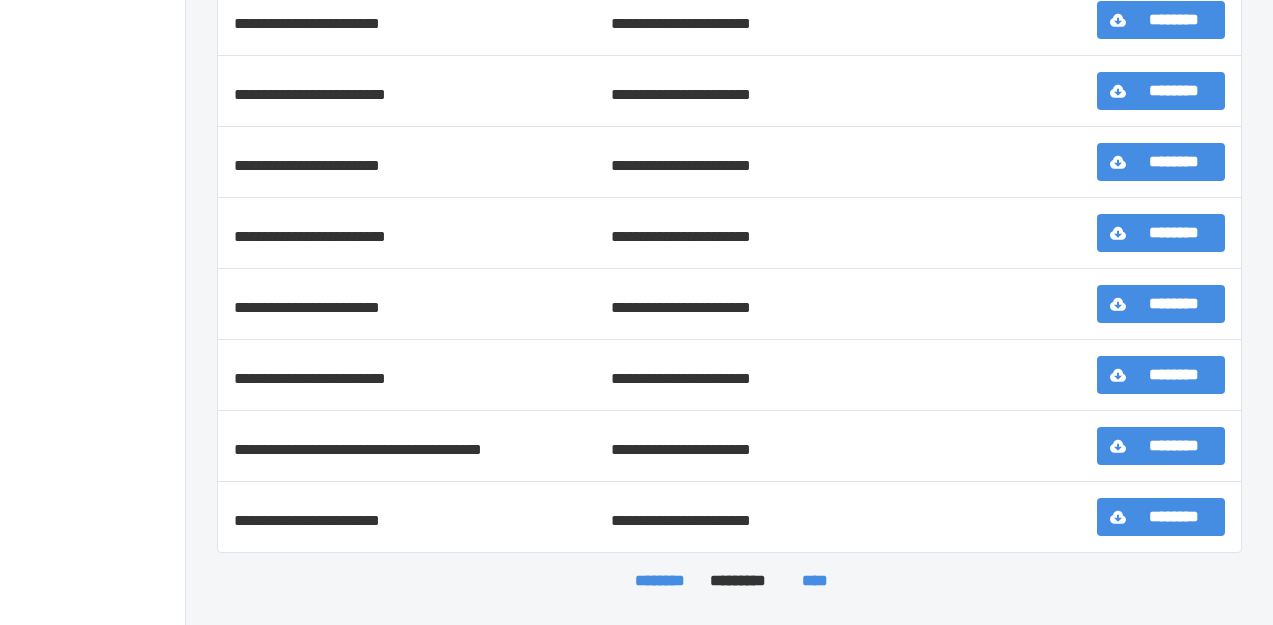 click on "****" at bounding box center [815, 581] 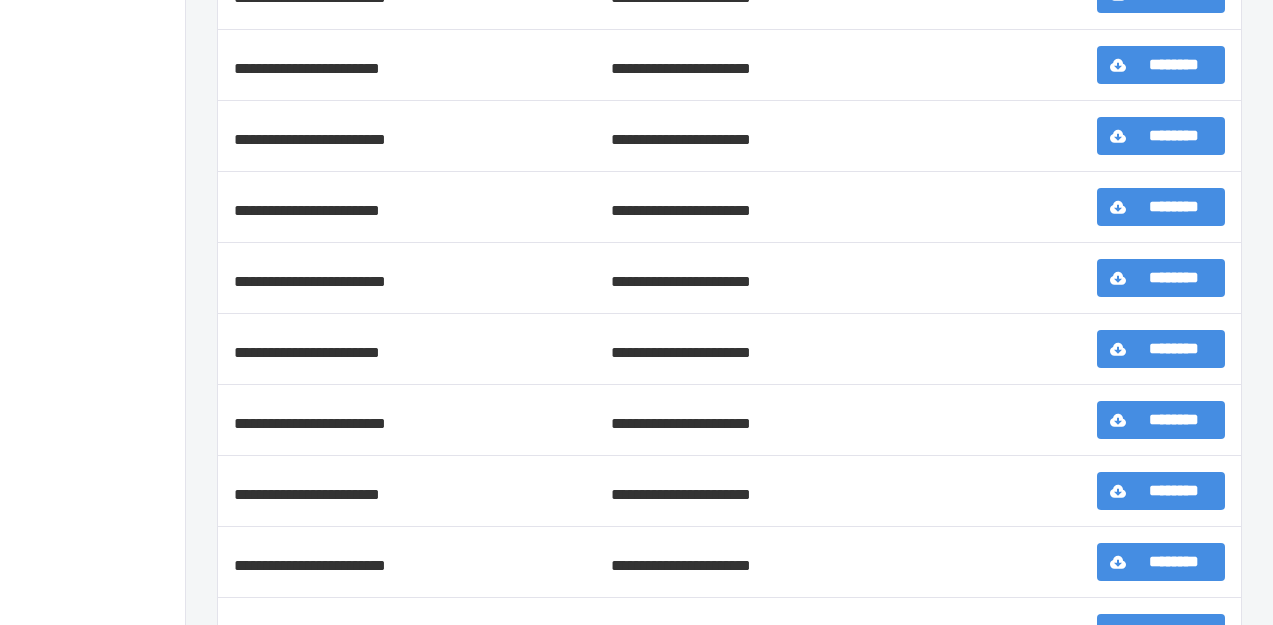 scroll, scrollTop: 641, scrollLeft: 0, axis: vertical 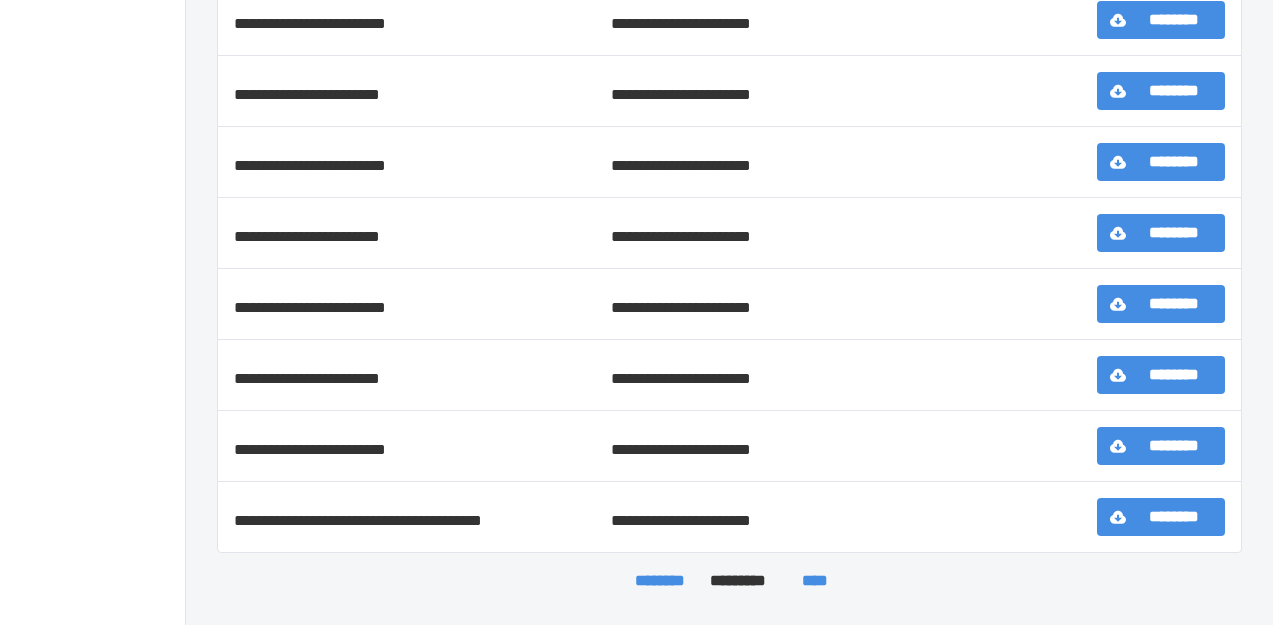 click on "****" at bounding box center (815, 581) 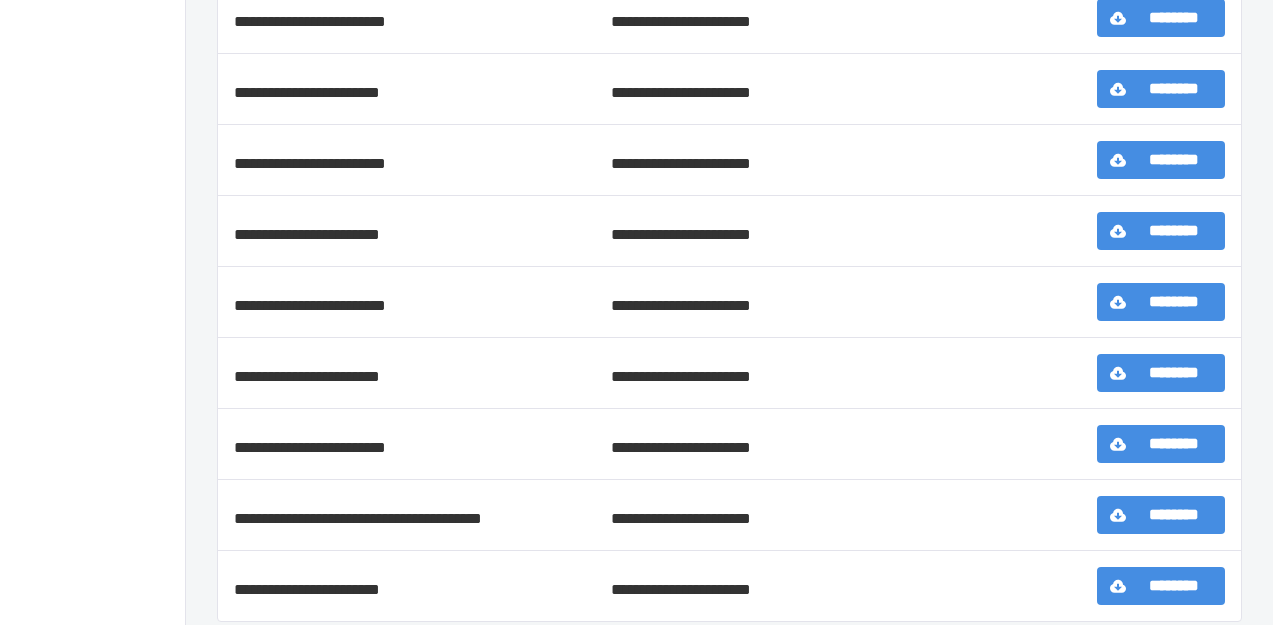 scroll, scrollTop: 641, scrollLeft: 0, axis: vertical 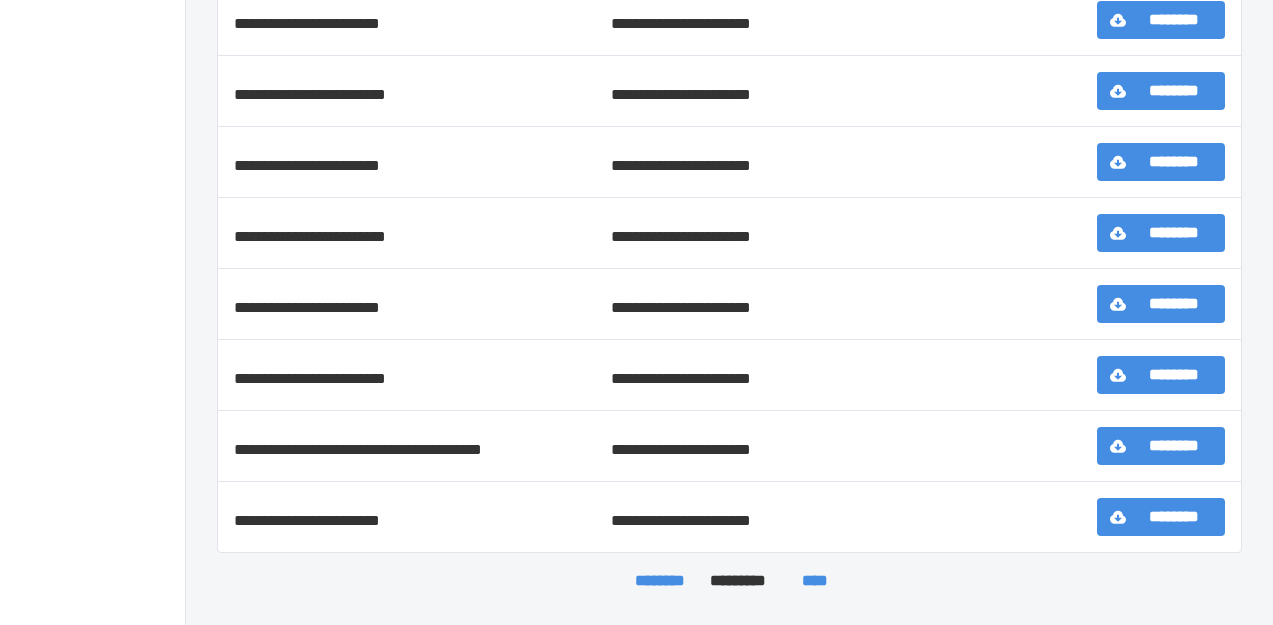 click on "****" at bounding box center (815, 581) 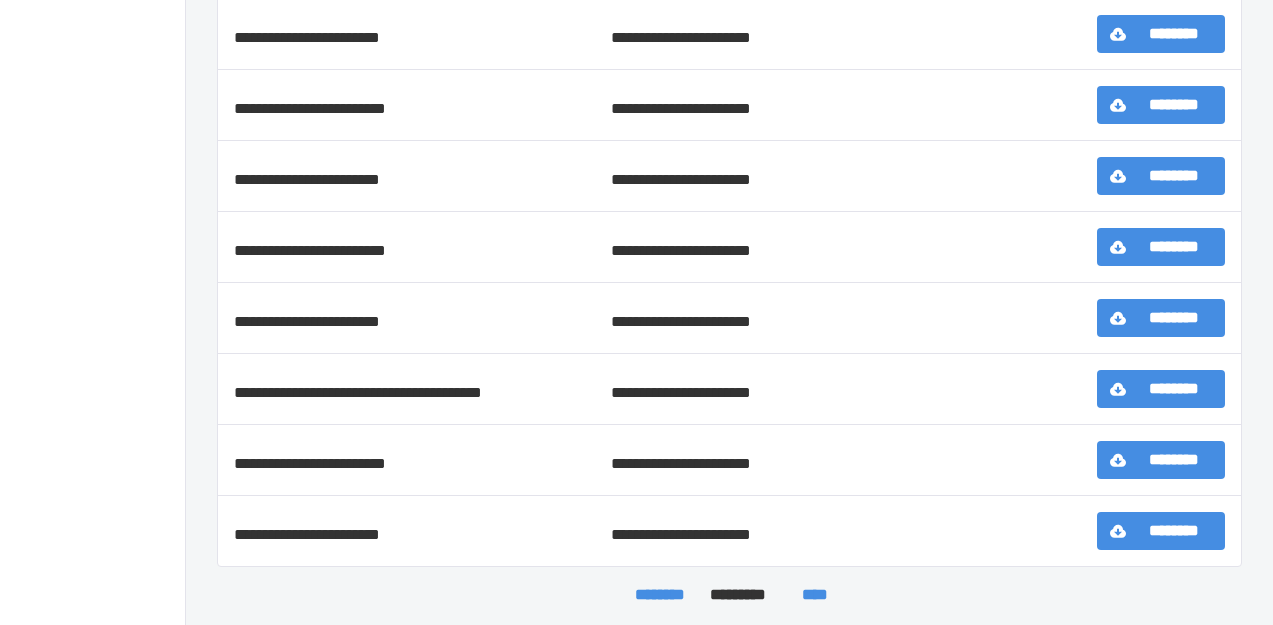 scroll, scrollTop: 641, scrollLeft: 0, axis: vertical 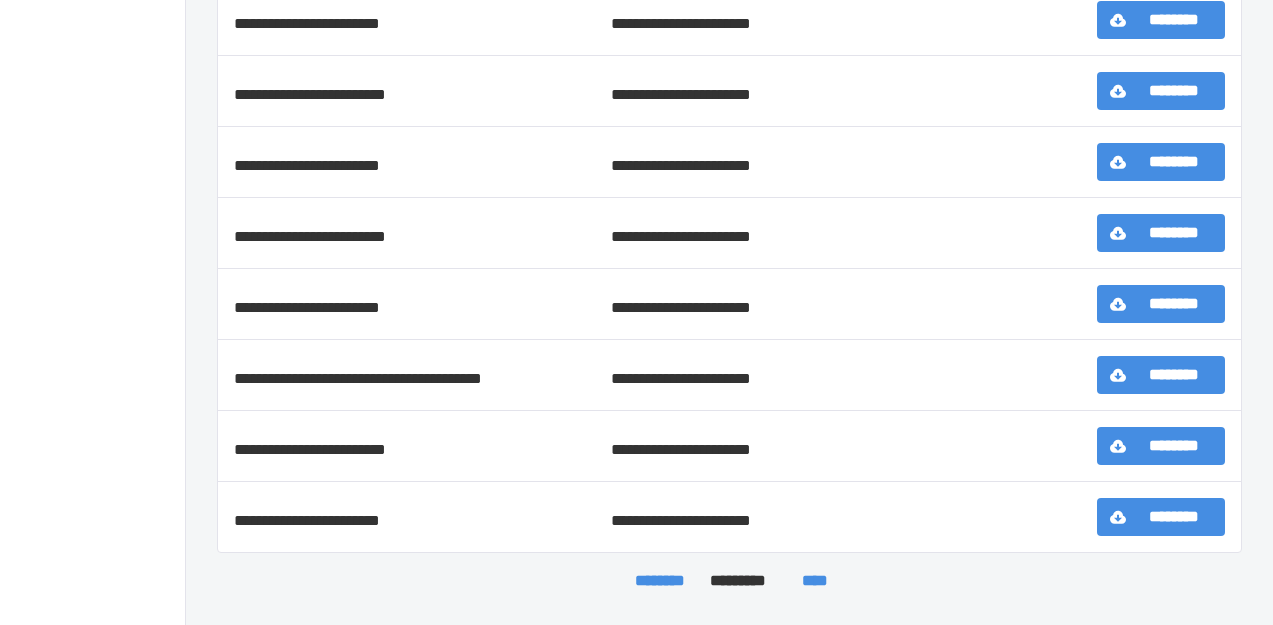 click on "****" at bounding box center [815, 581] 